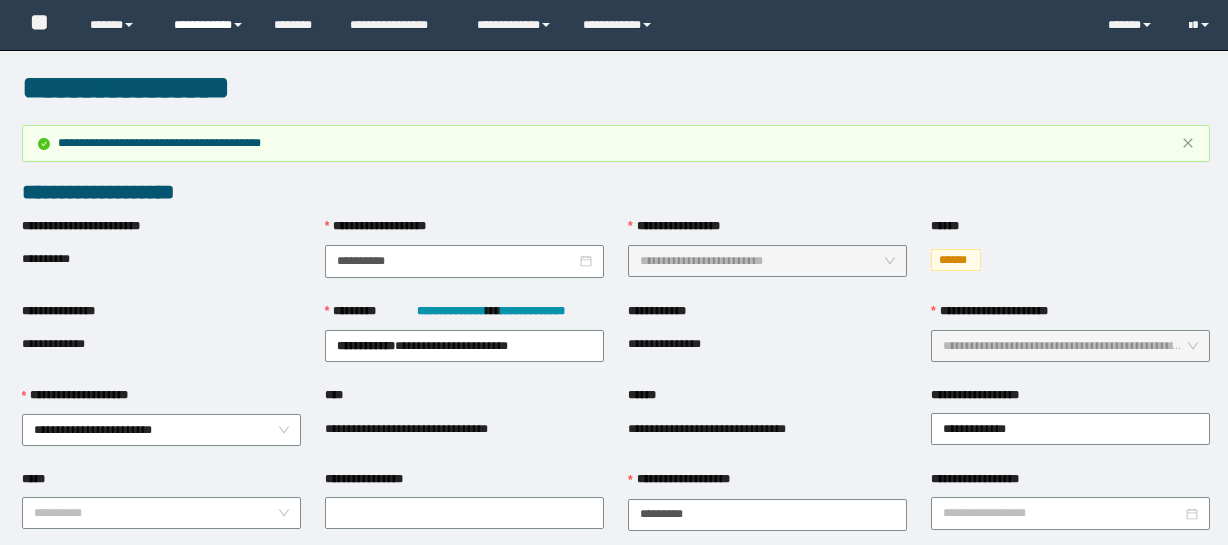 scroll, scrollTop: 0, scrollLeft: 0, axis: both 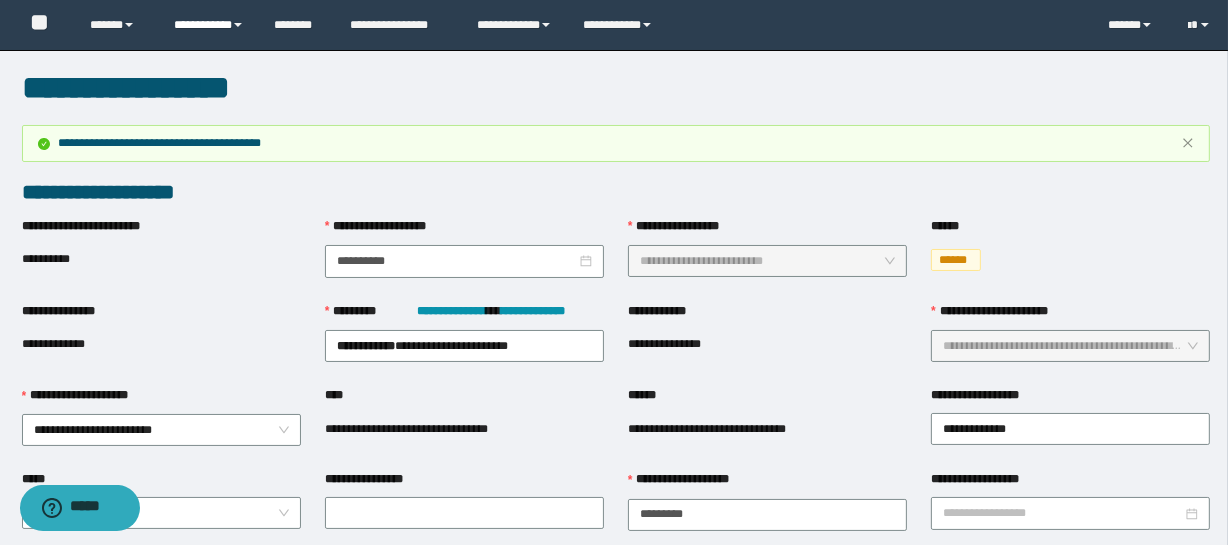 click on "**********" at bounding box center (209, 25) 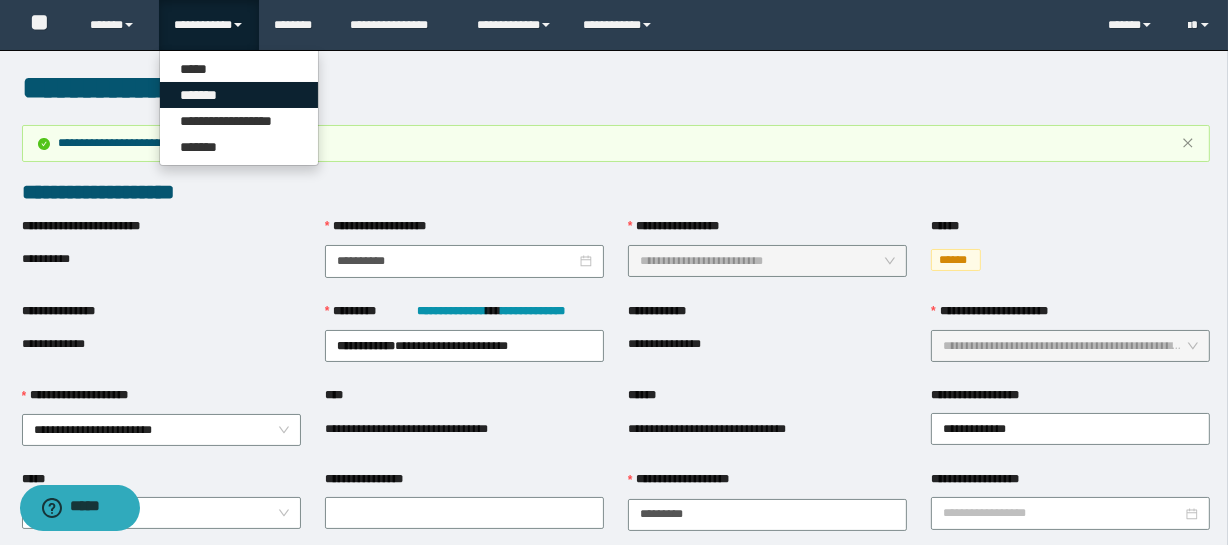 click on "*******" at bounding box center [239, 95] 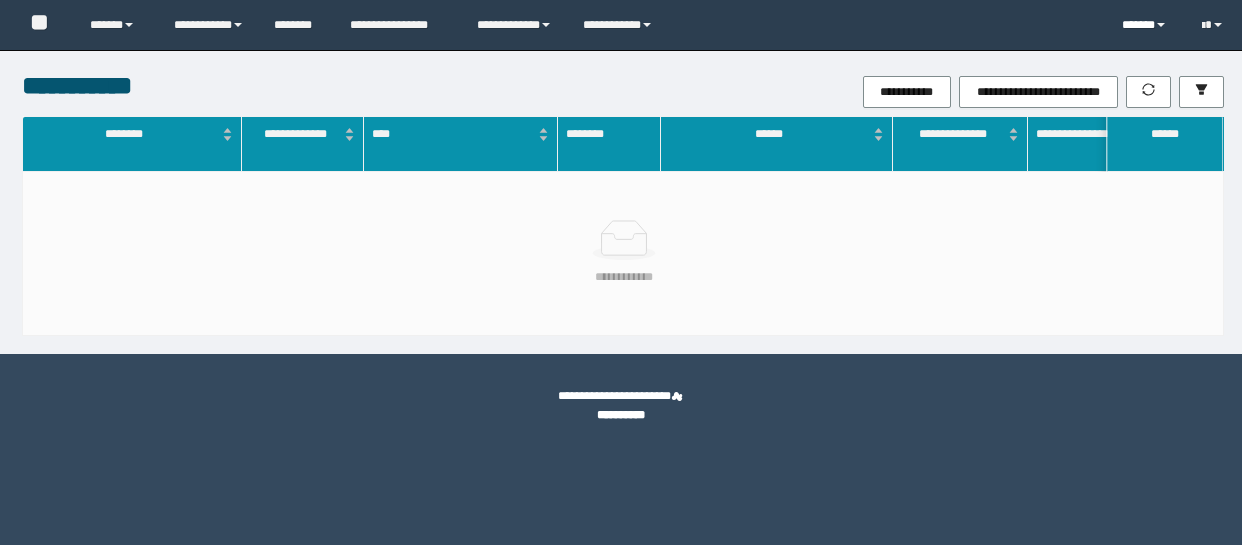 scroll, scrollTop: 0, scrollLeft: 0, axis: both 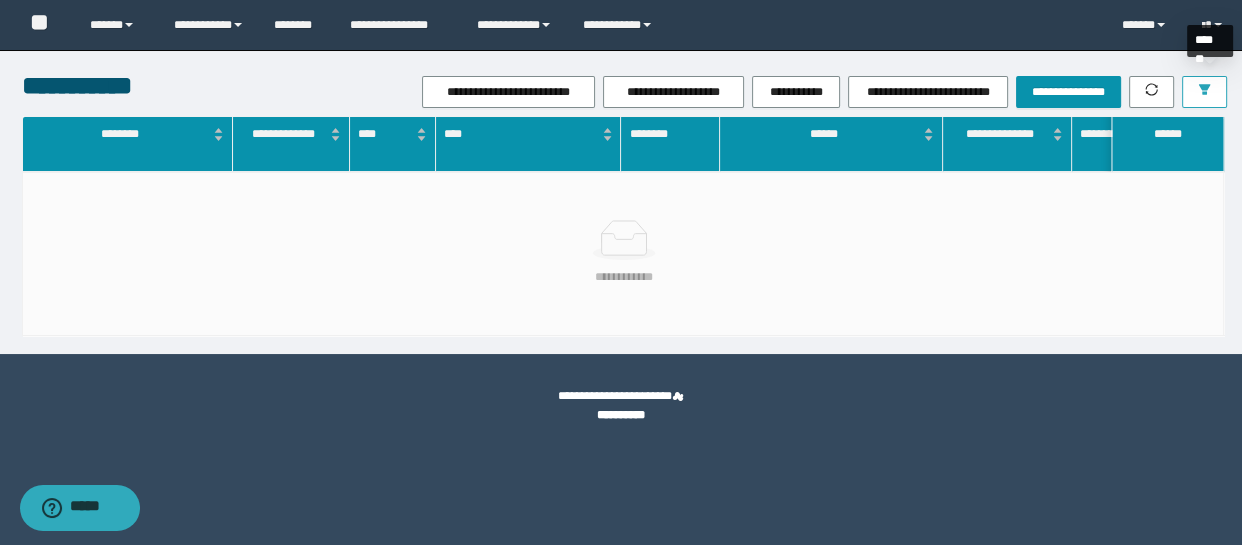 click at bounding box center [1204, 92] 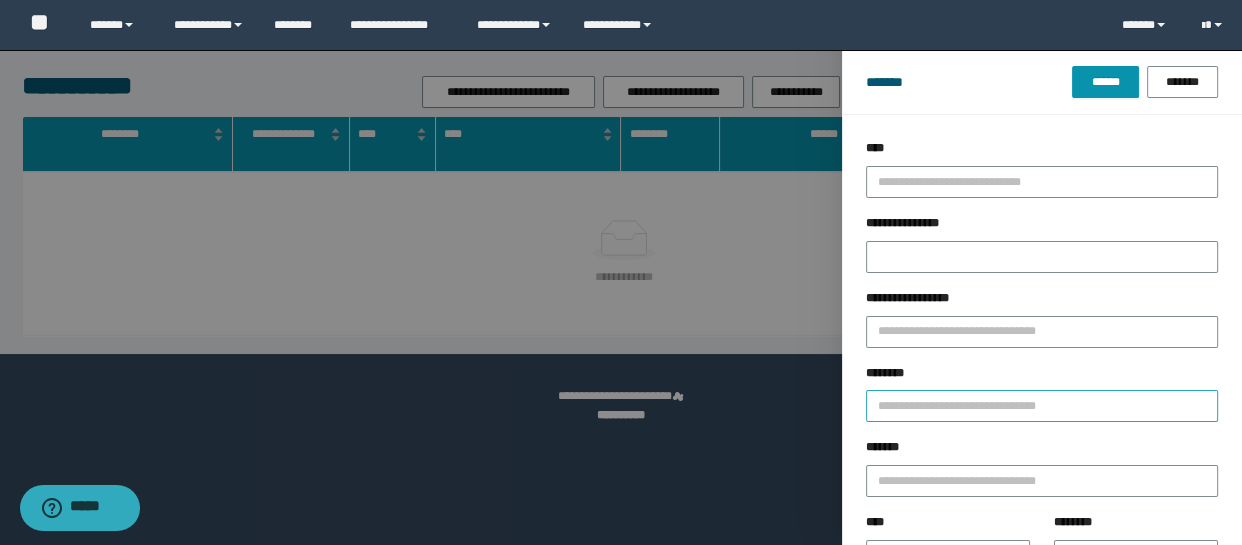 click on "********" at bounding box center (1042, 393) 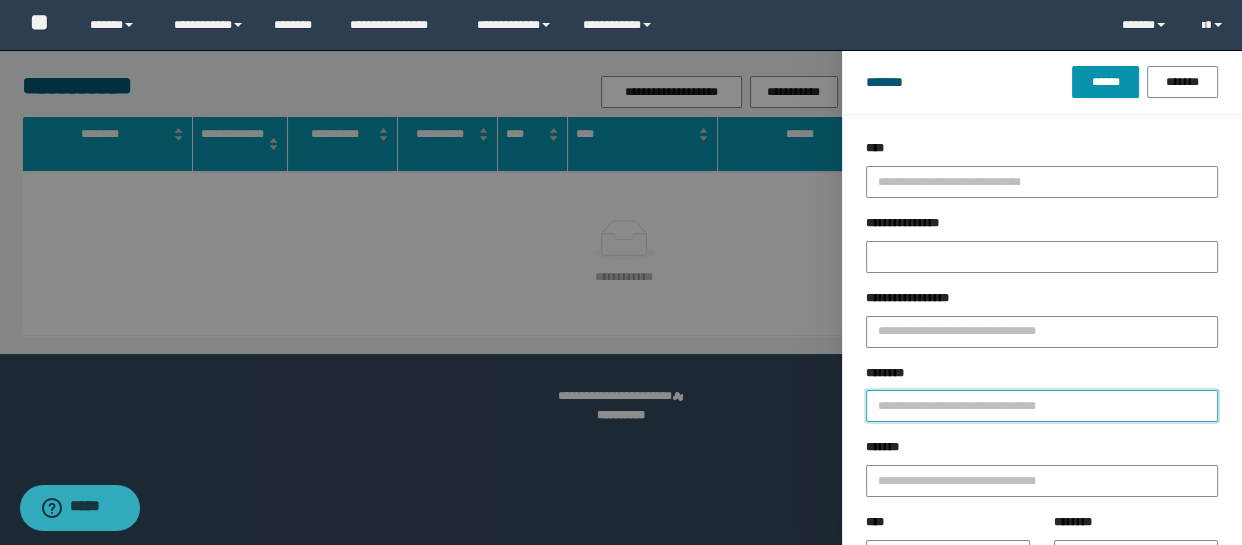 click on "********" at bounding box center (1042, 406) 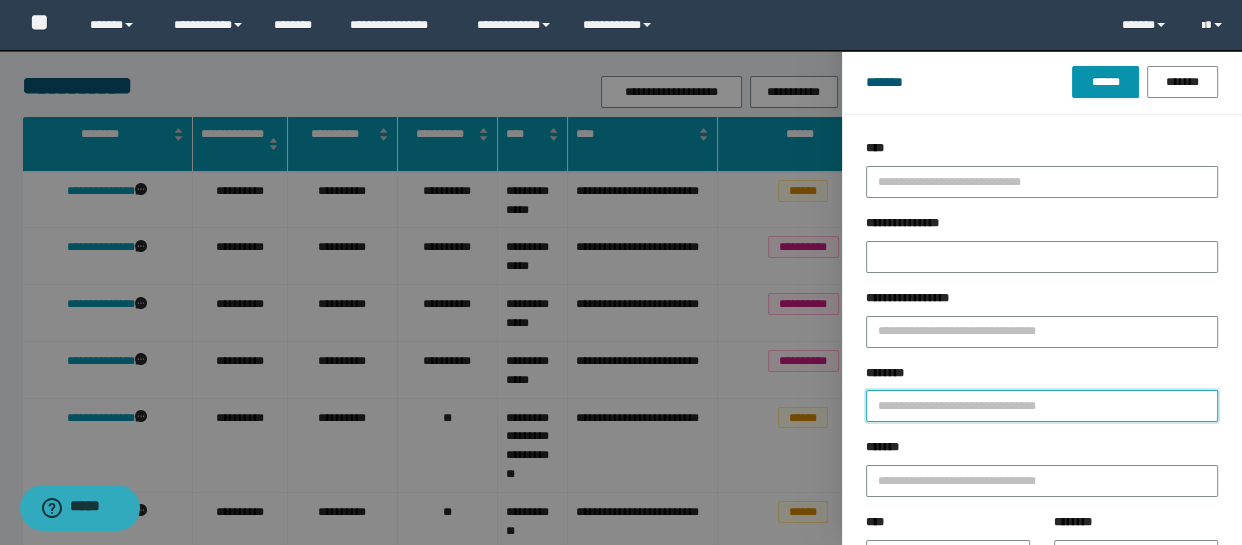 paste on "********" 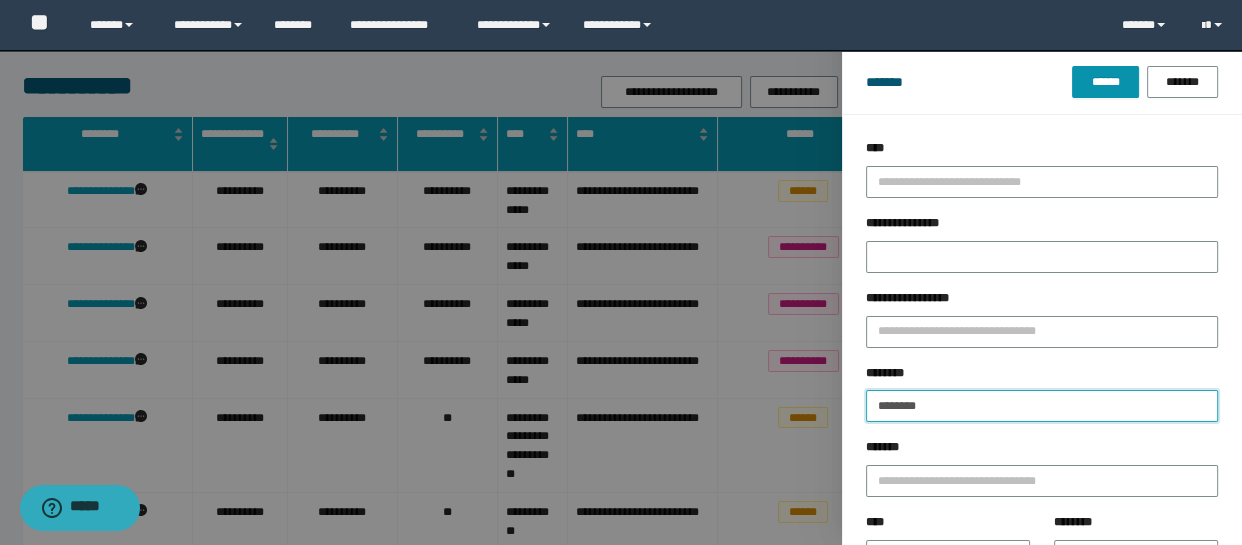 type on "********" 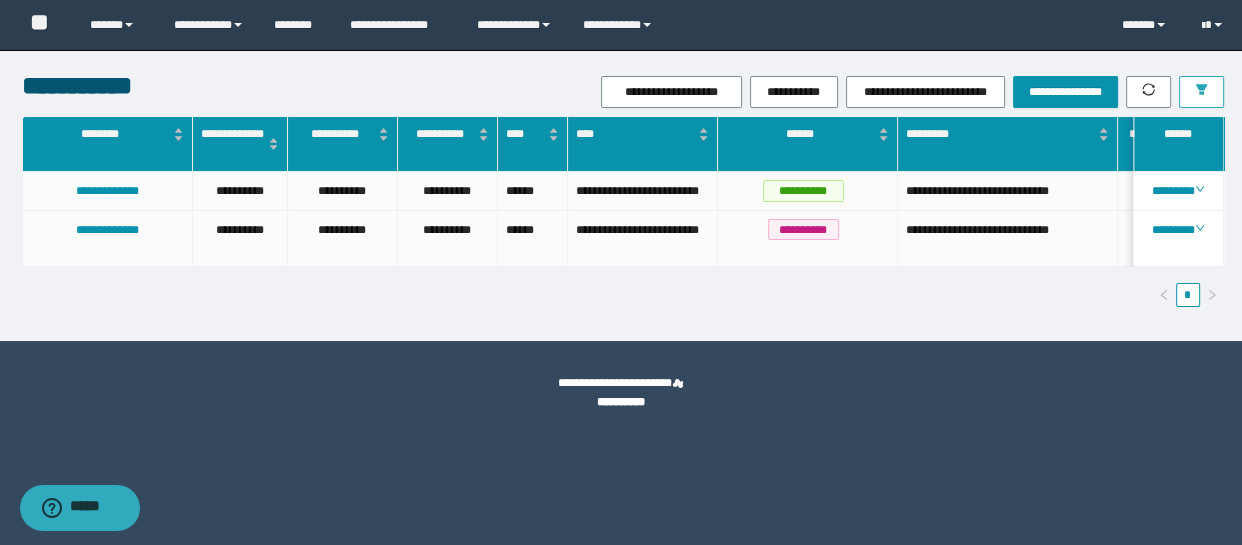 scroll, scrollTop: 0, scrollLeft: 453, axis: horizontal 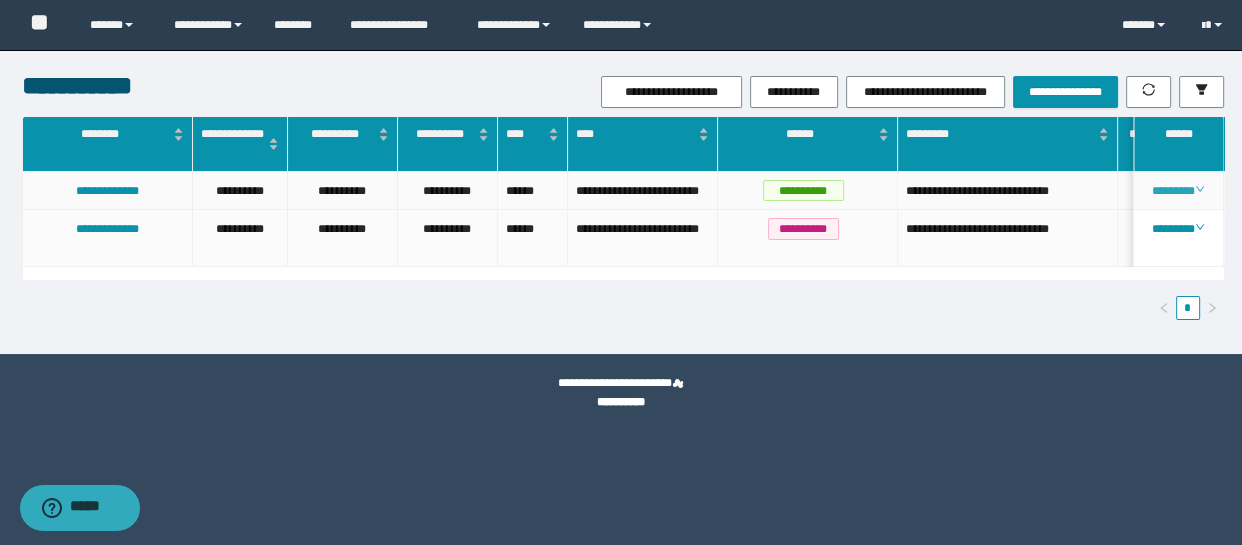 click on "********" at bounding box center [1178, 191] 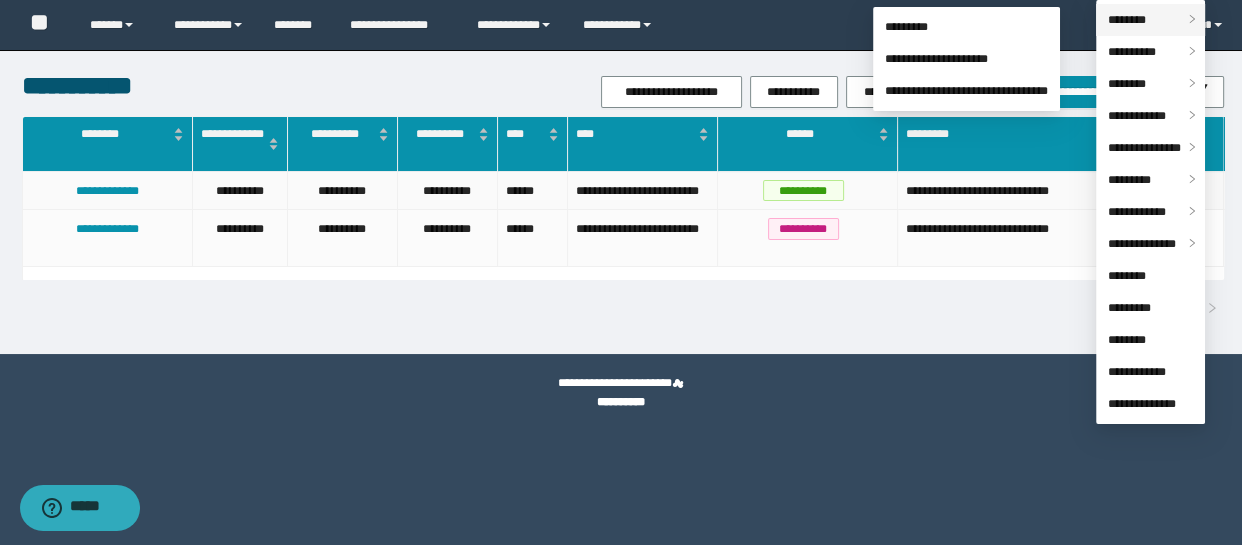 click on "********" at bounding box center [1150, 20] 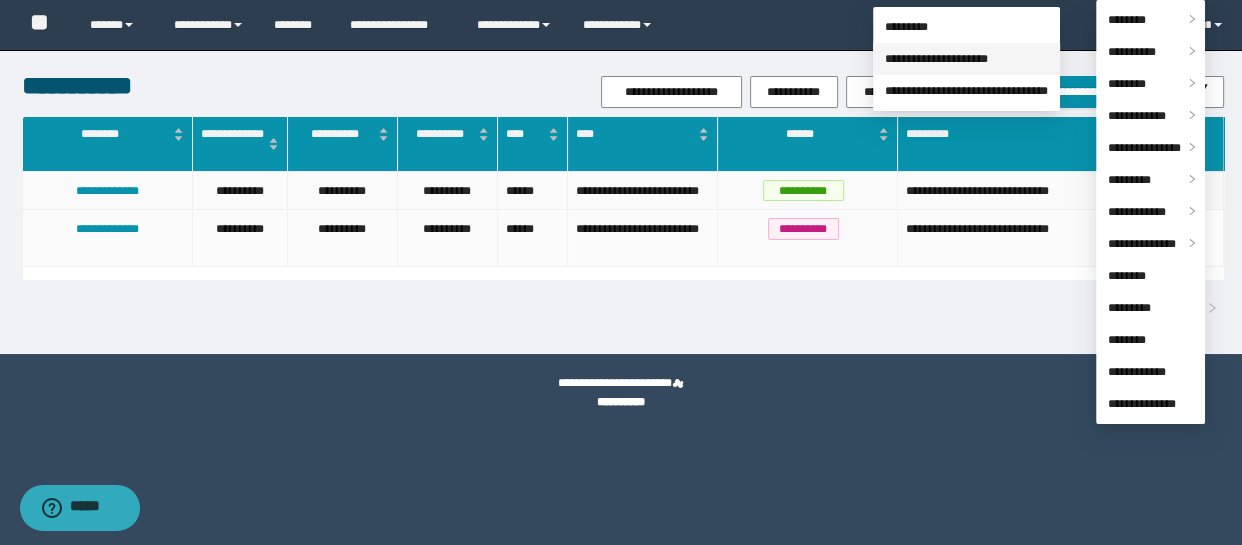 click on "**********" at bounding box center (936, 59) 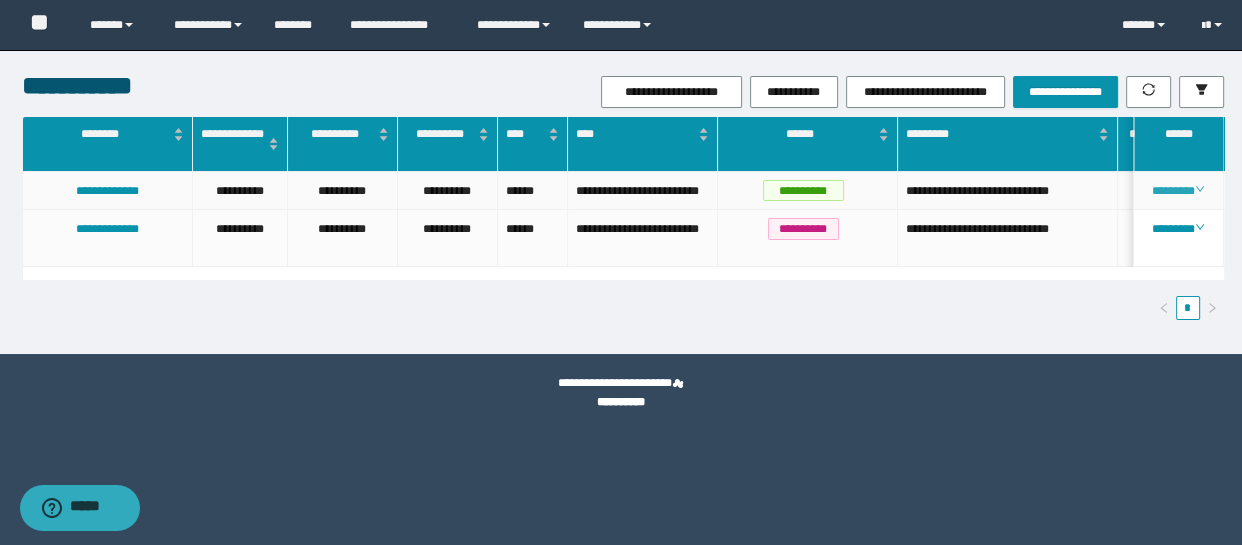 click on "********" at bounding box center [1178, 191] 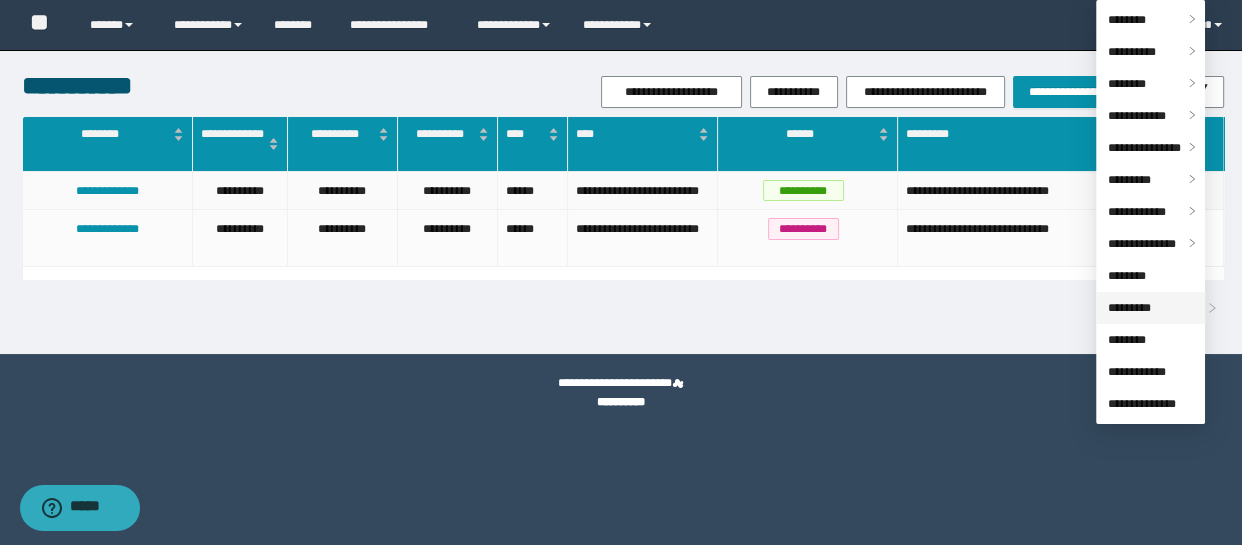 click on "*********" at bounding box center (1129, 308) 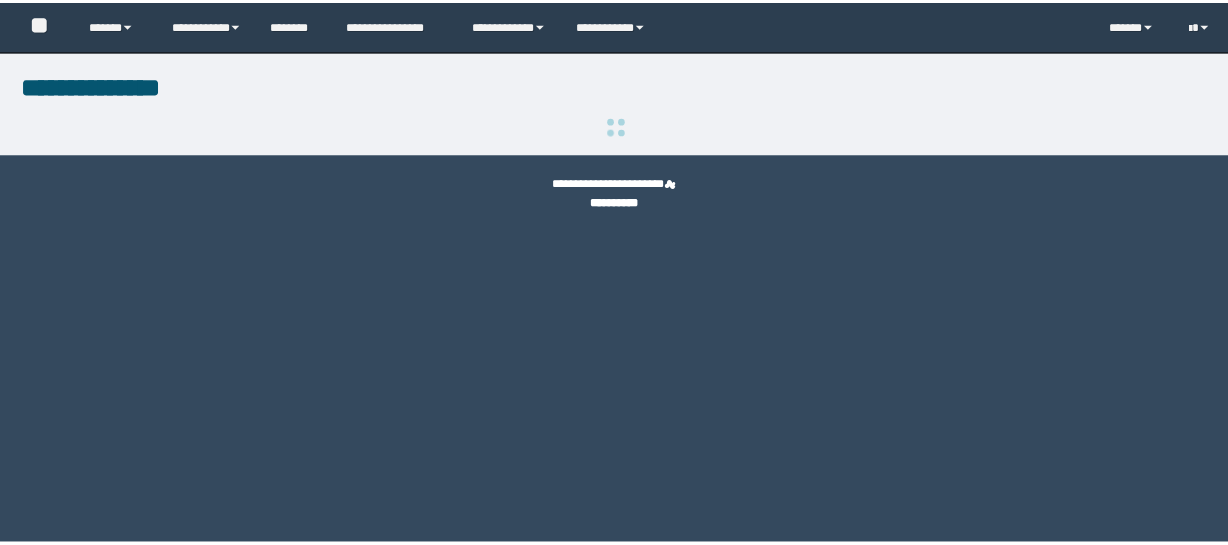 scroll, scrollTop: 0, scrollLeft: 0, axis: both 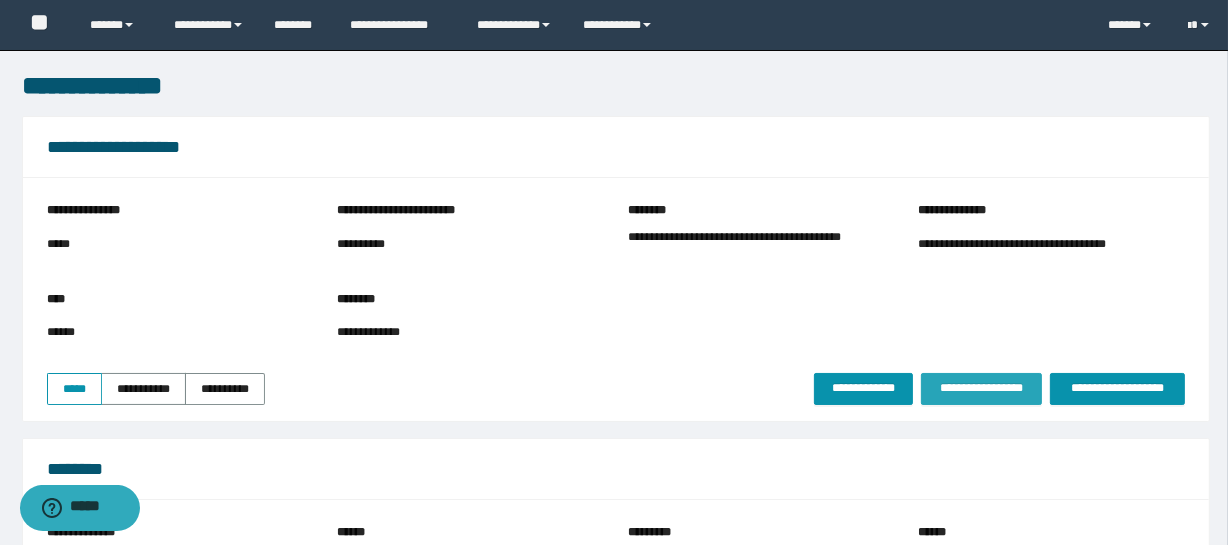 click on "**********" at bounding box center (981, 389) 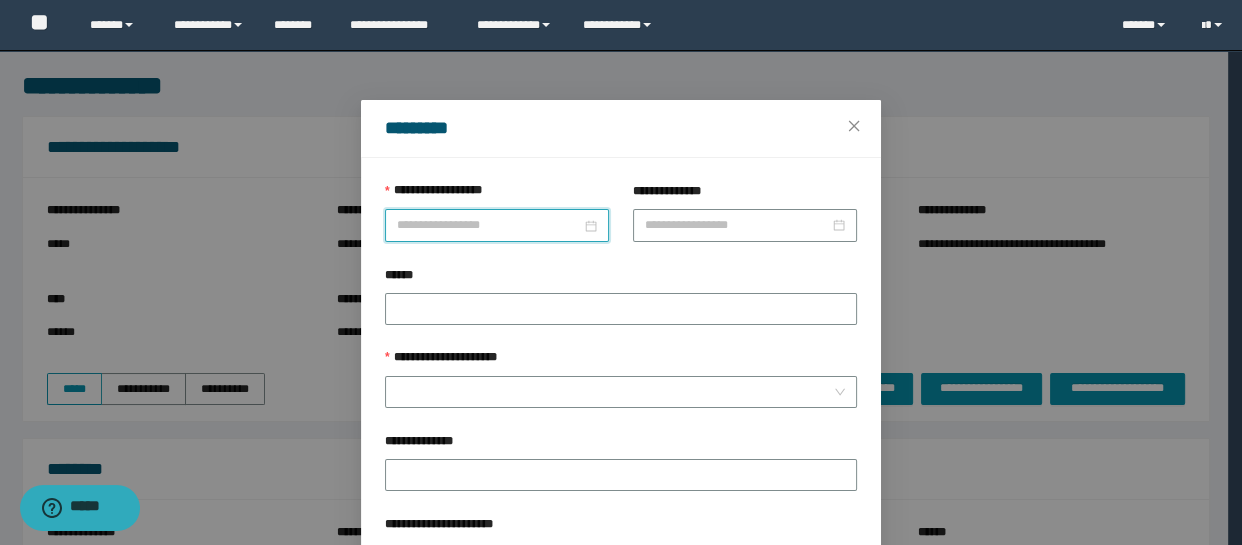click on "**********" at bounding box center (614, 272) 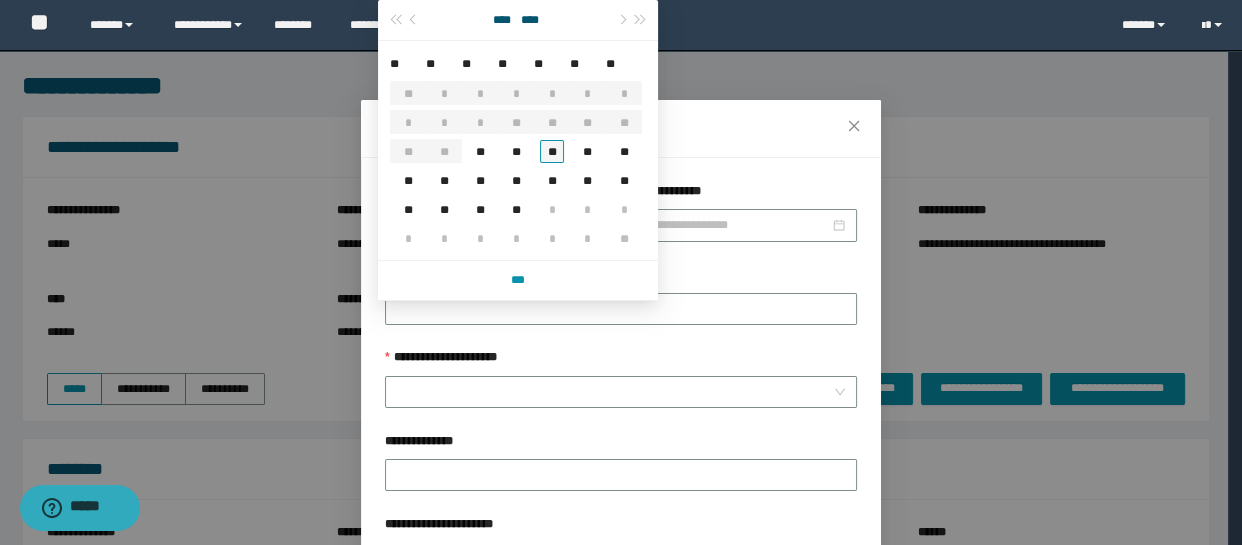 type on "**********" 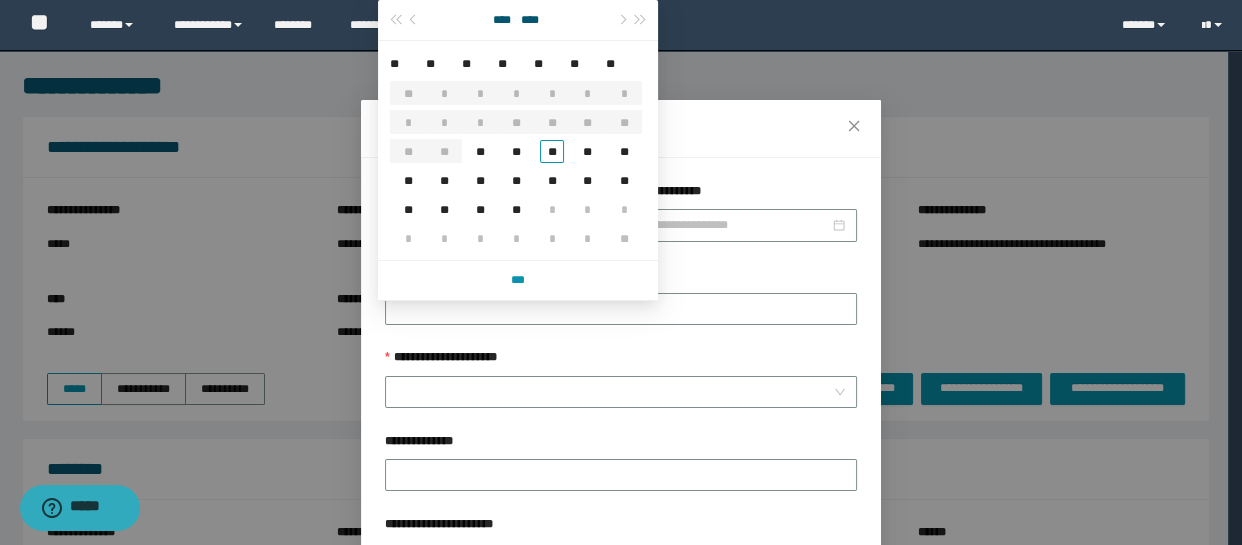 click on "**" at bounding box center (552, 151) 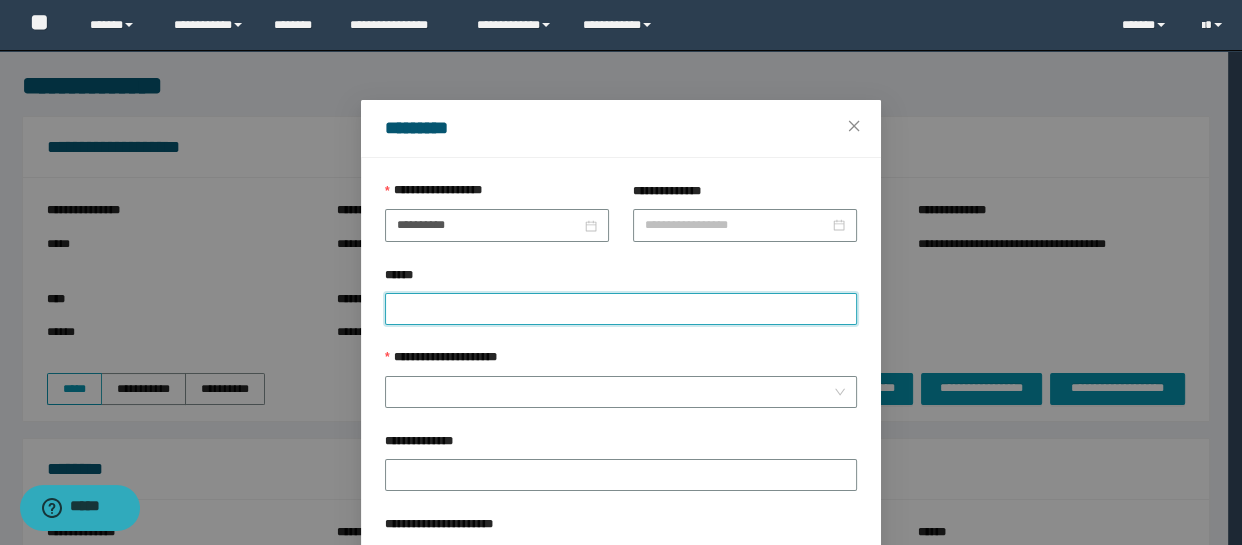 click on "******" at bounding box center [621, 309] 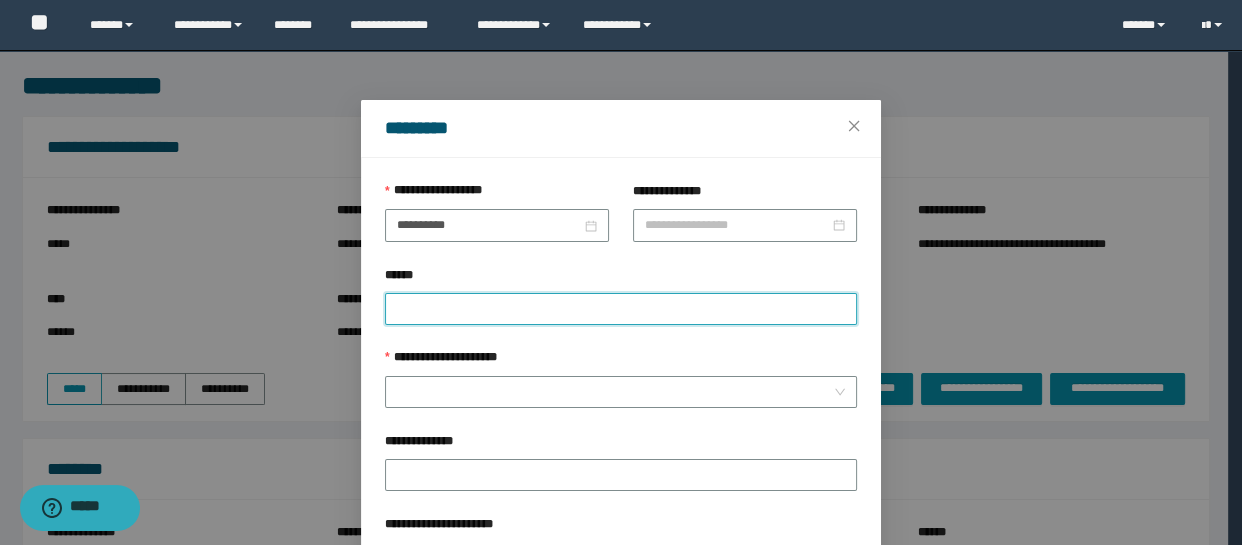 paste on "********" 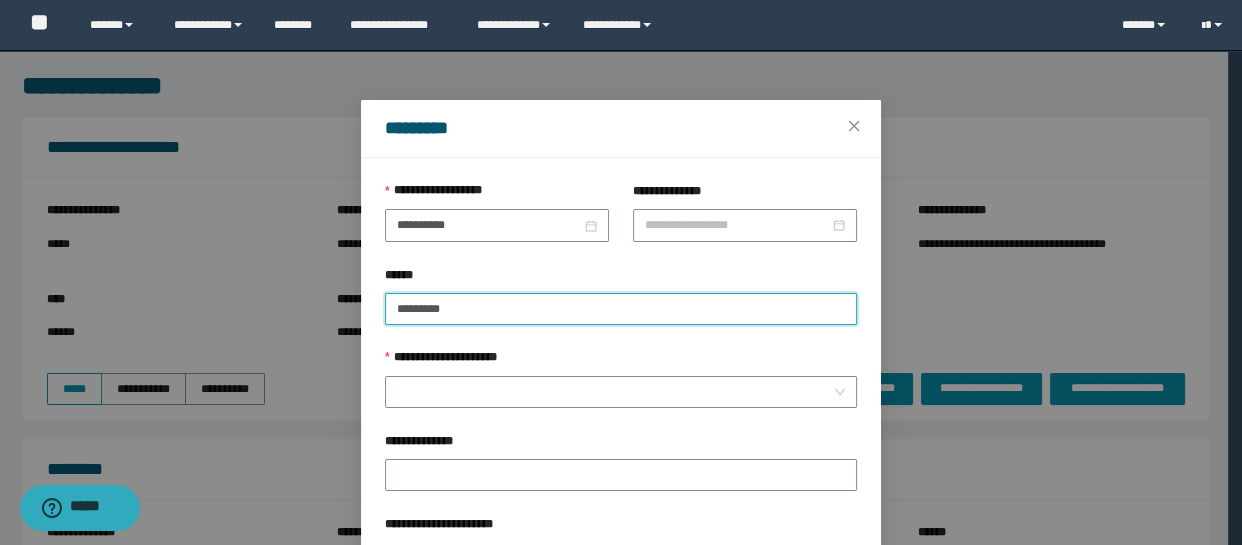 paste on "********" 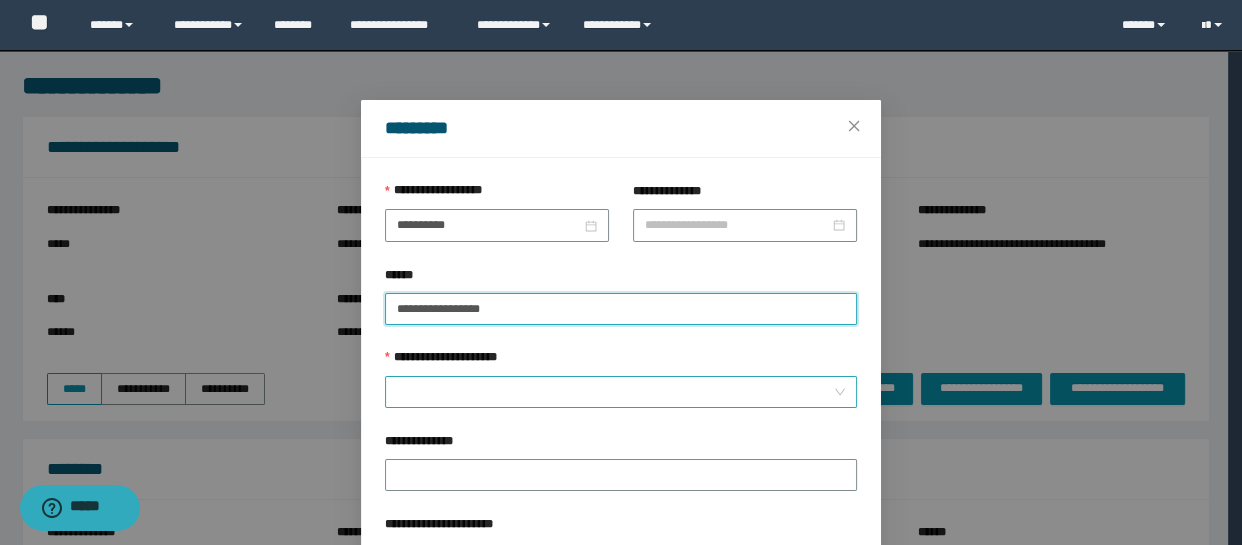 type on "**********" 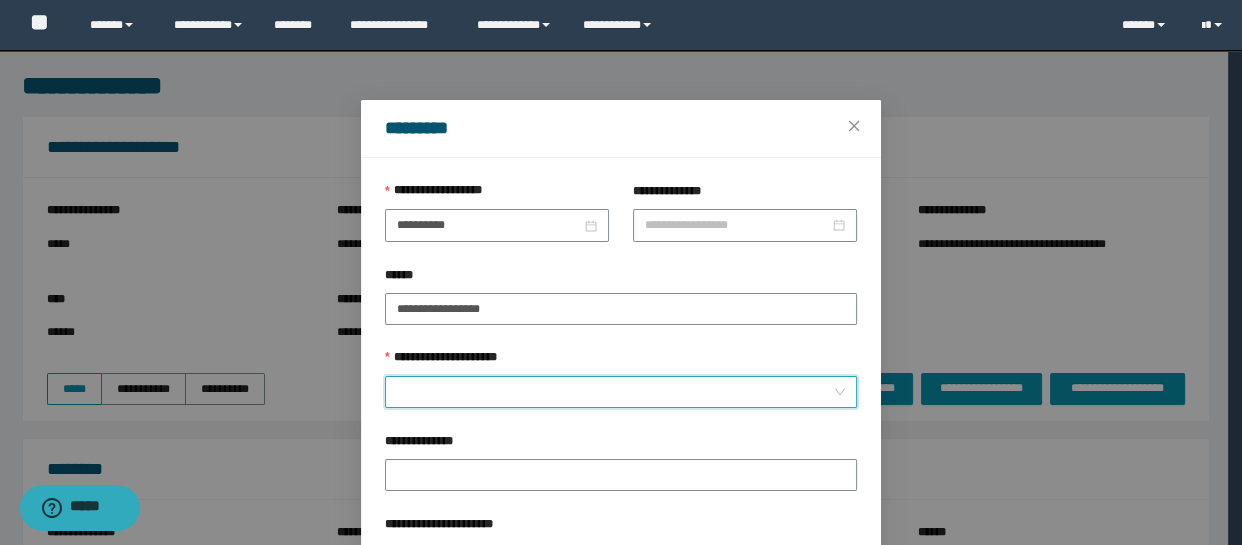 click on "**********" at bounding box center [615, 392] 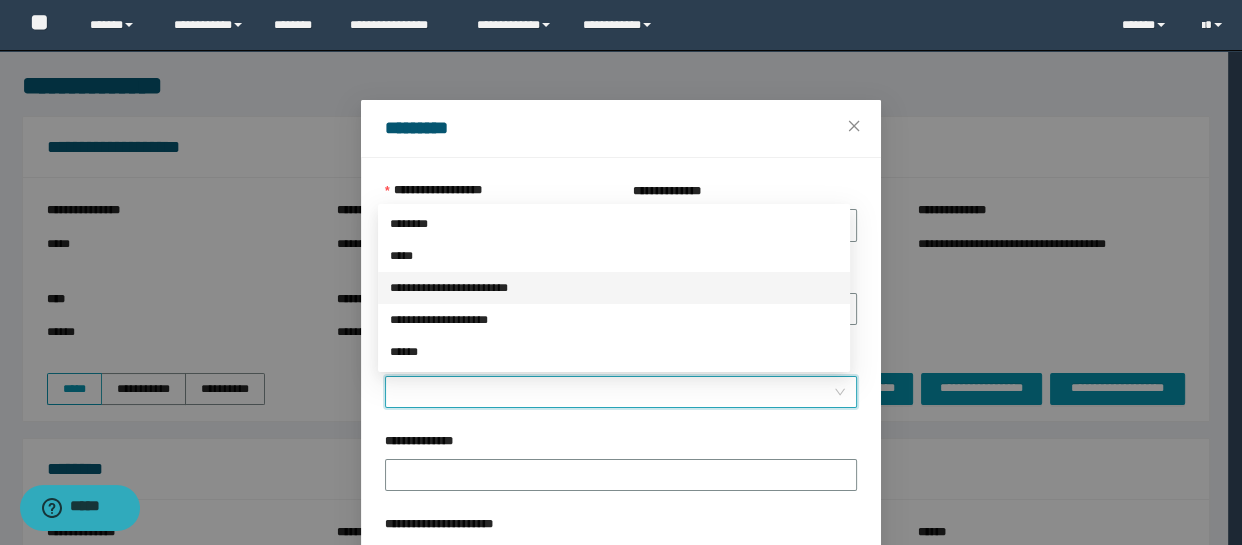 click on "**********" at bounding box center (614, 288) 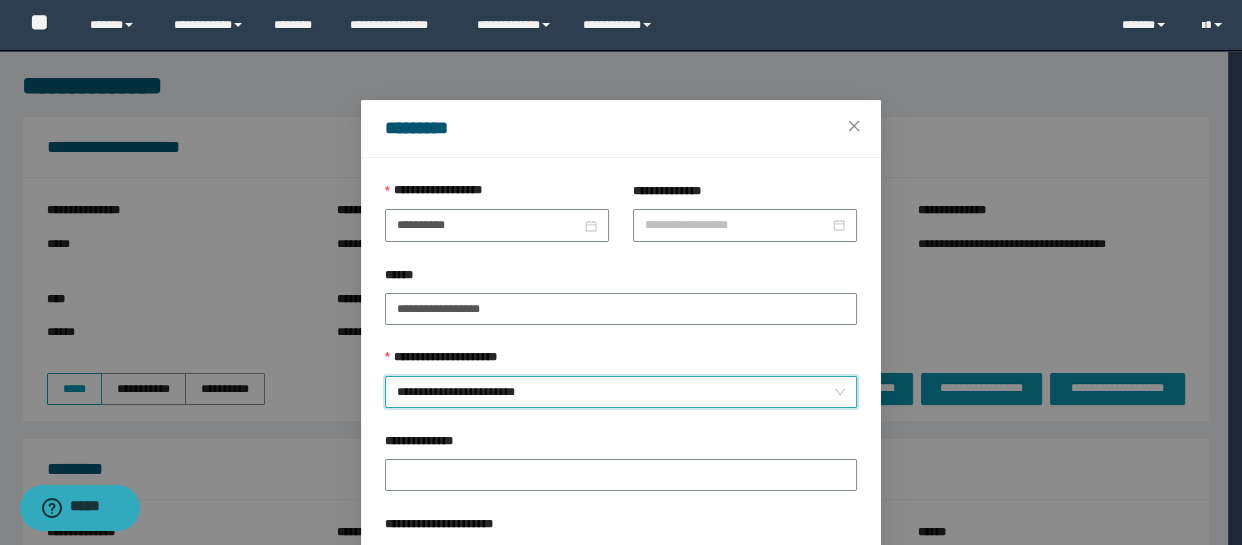 click on "**********" at bounding box center [621, 392] 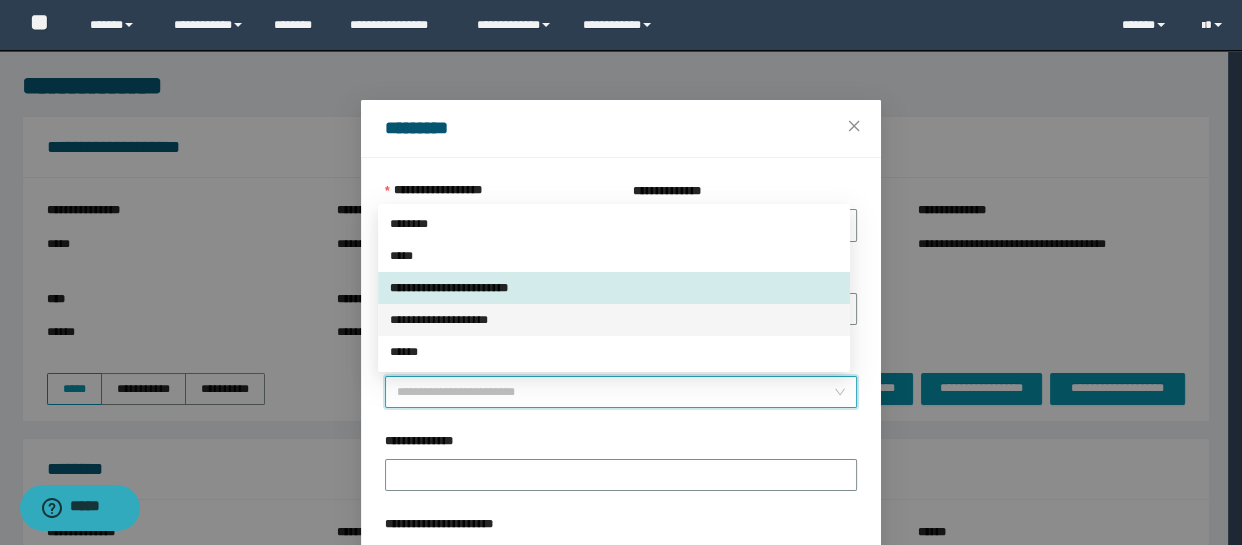 click on "**********" at bounding box center (614, 320) 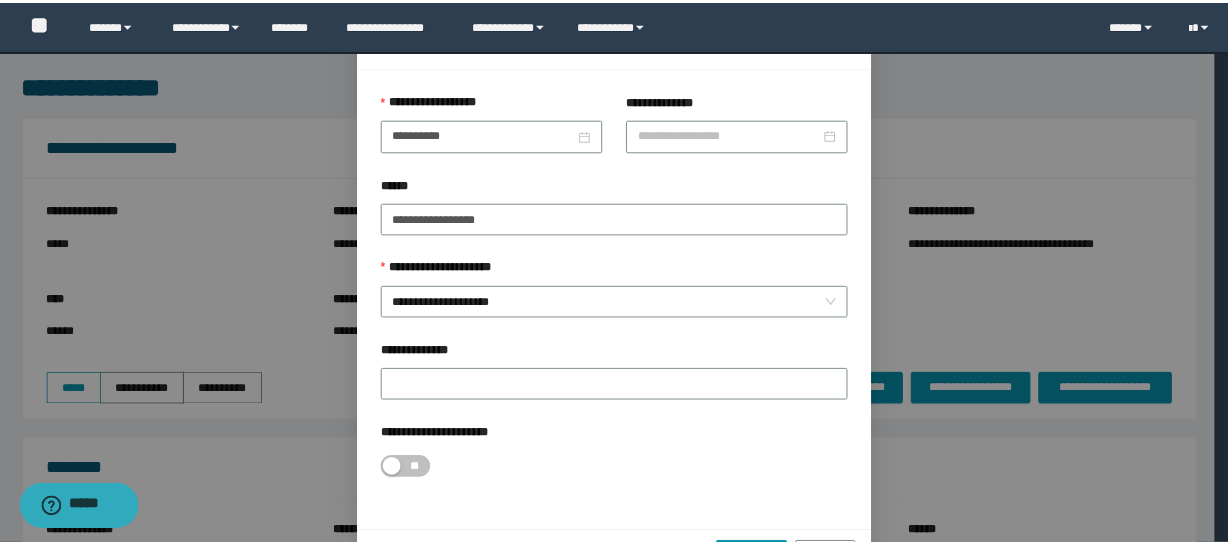 scroll, scrollTop: 153, scrollLeft: 0, axis: vertical 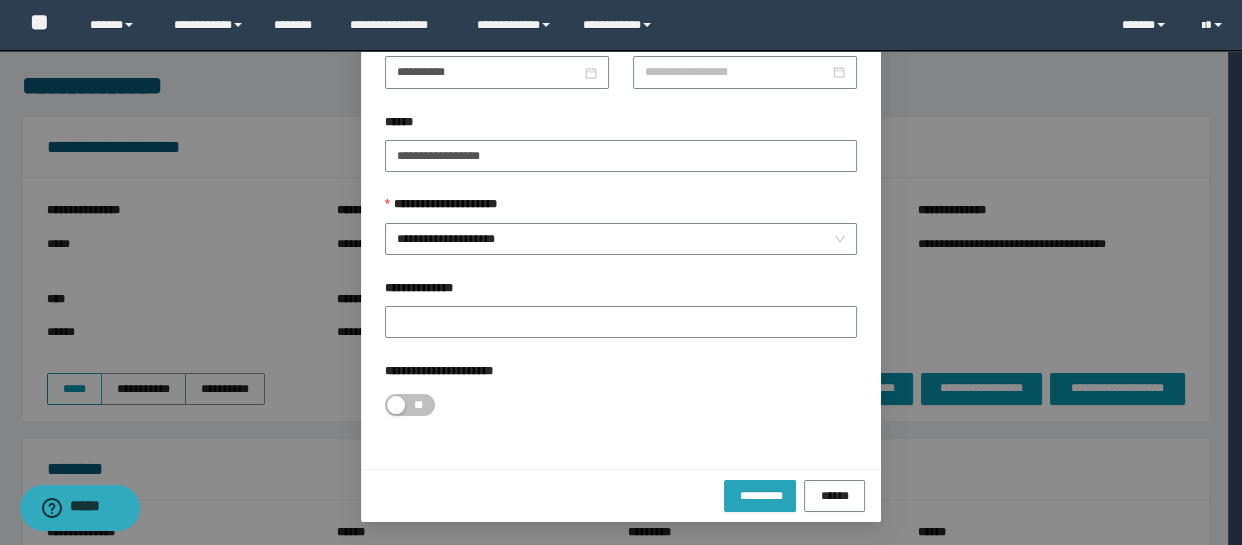click on "*********" at bounding box center [760, 495] 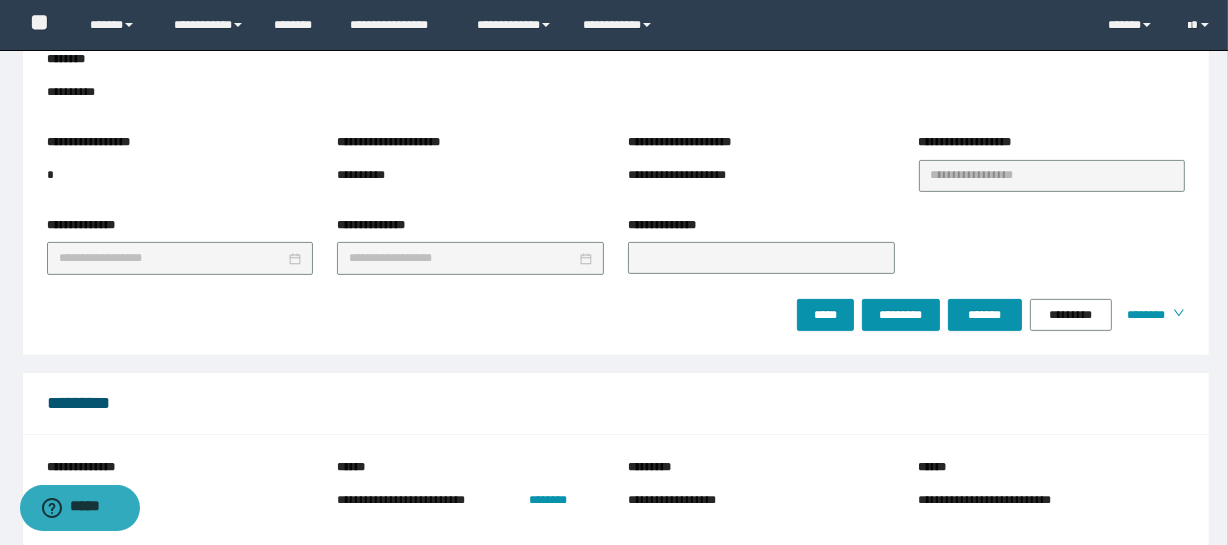 scroll, scrollTop: 627, scrollLeft: 0, axis: vertical 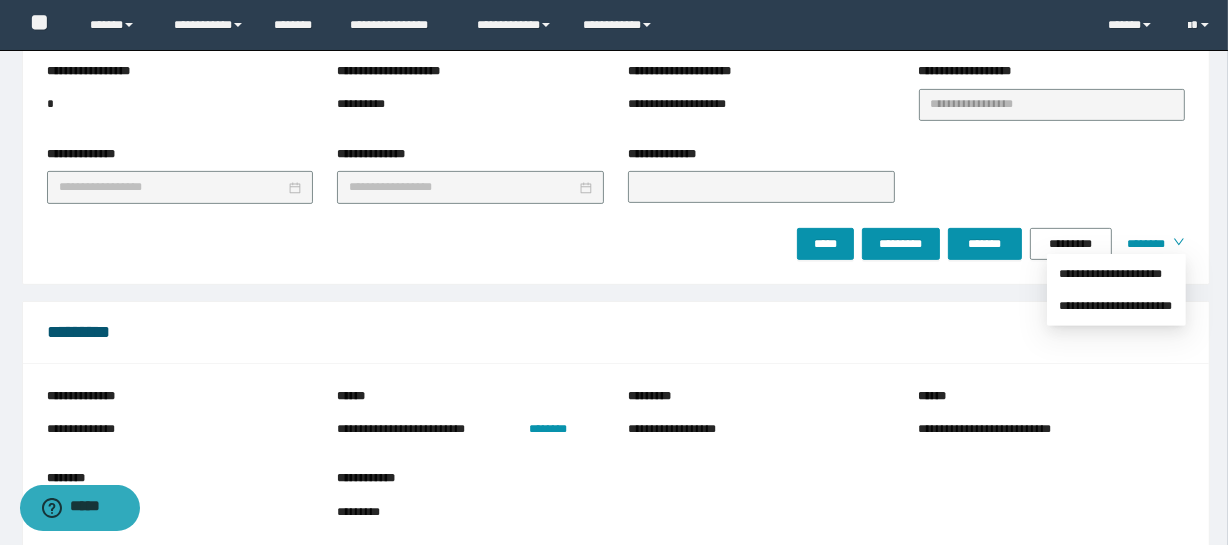 click on "**********" at bounding box center (1116, 290) 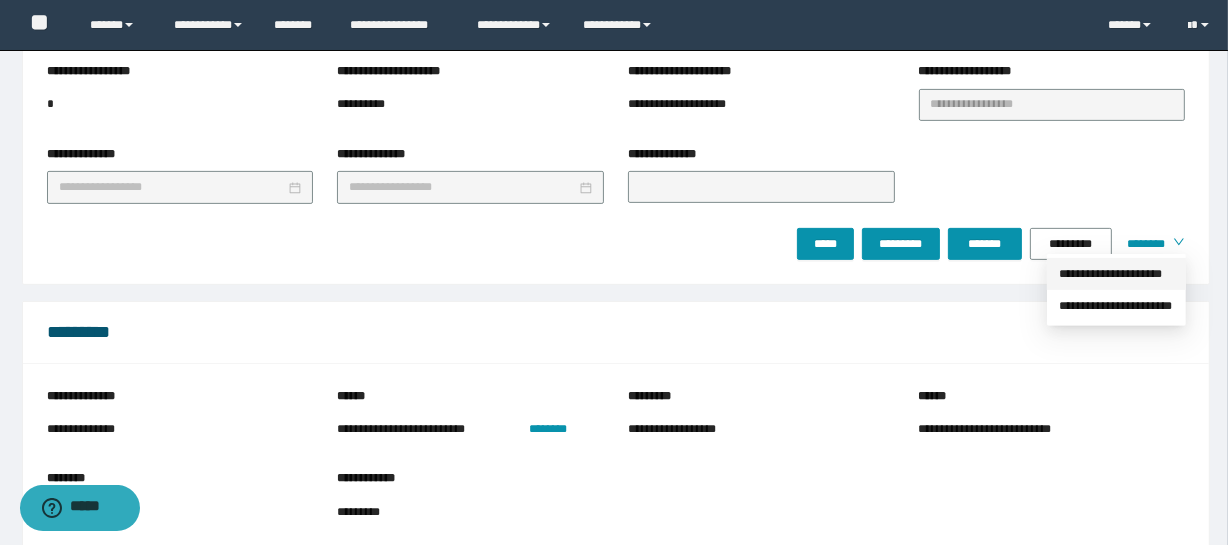 click on "**********" at bounding box center [1116, 274] 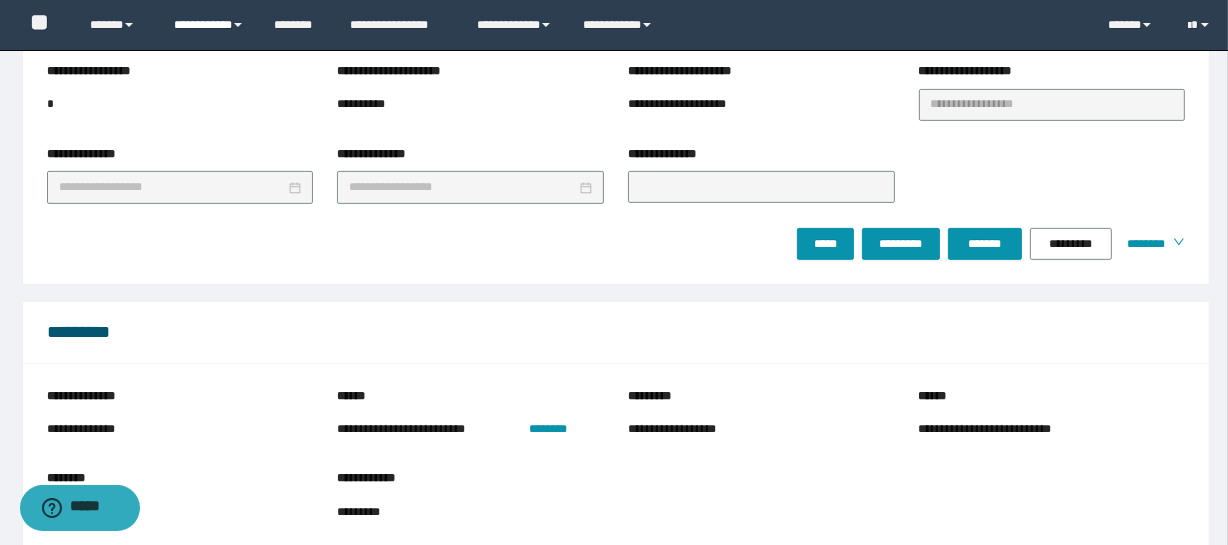 click on "**********" at bounding box center (209, 25) 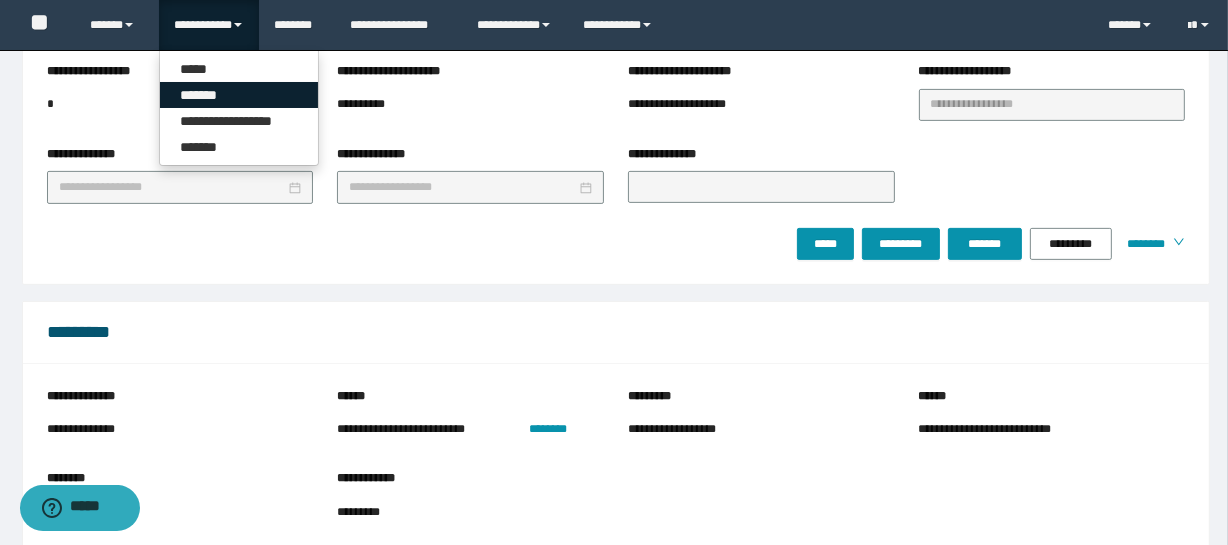 click on "*******" at bounding box center (239, 95) 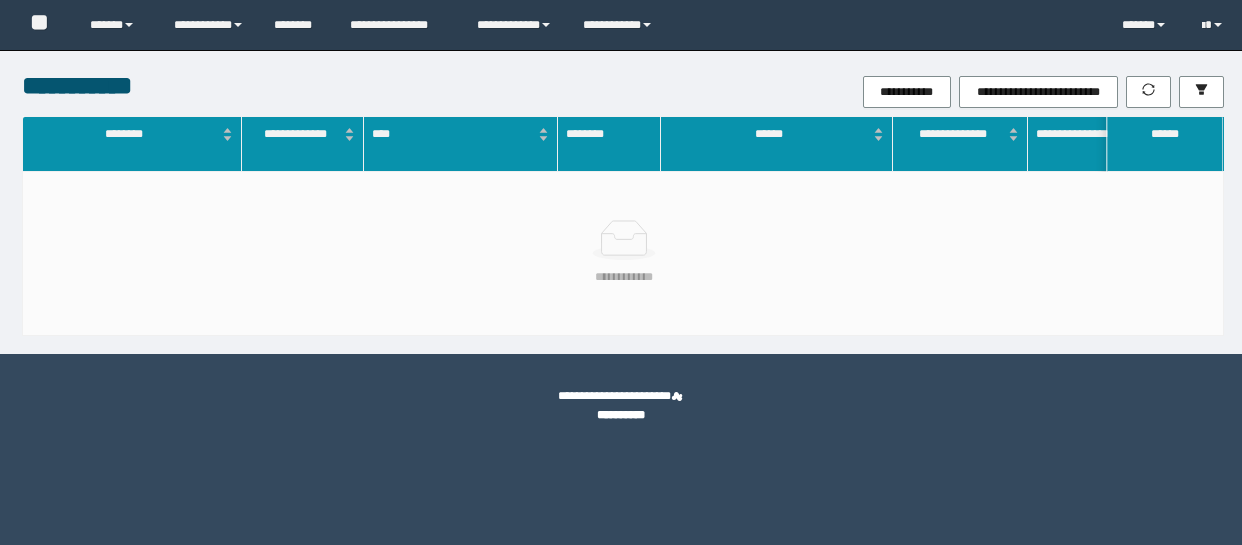 scroll, scrollTop: 0, scrollLeft: 0, axis: both 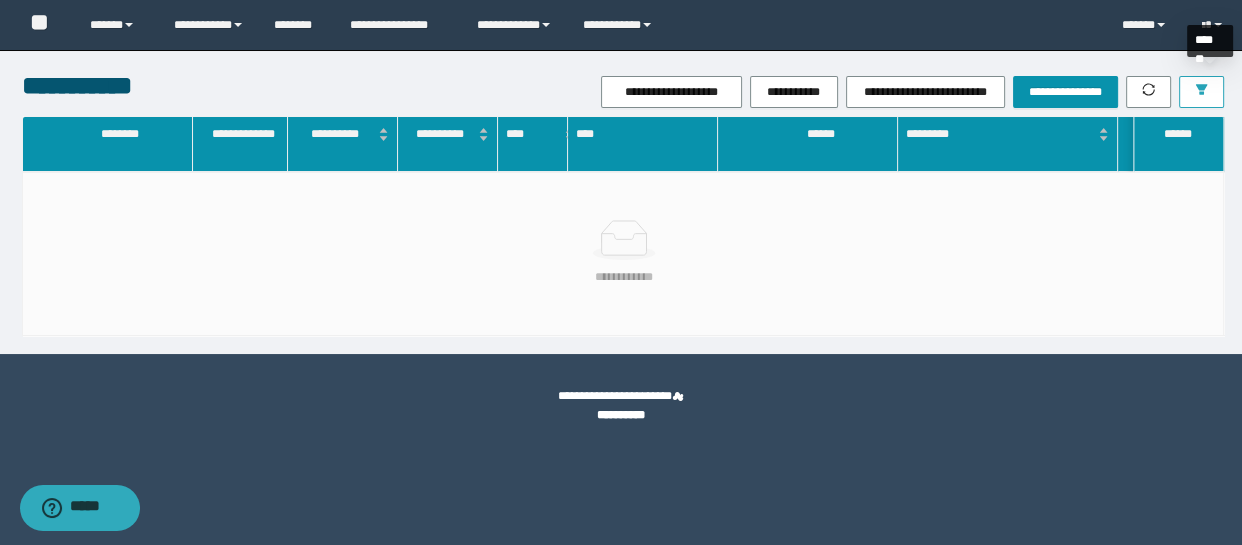 click on "**********" at bounding box center [621, 202] 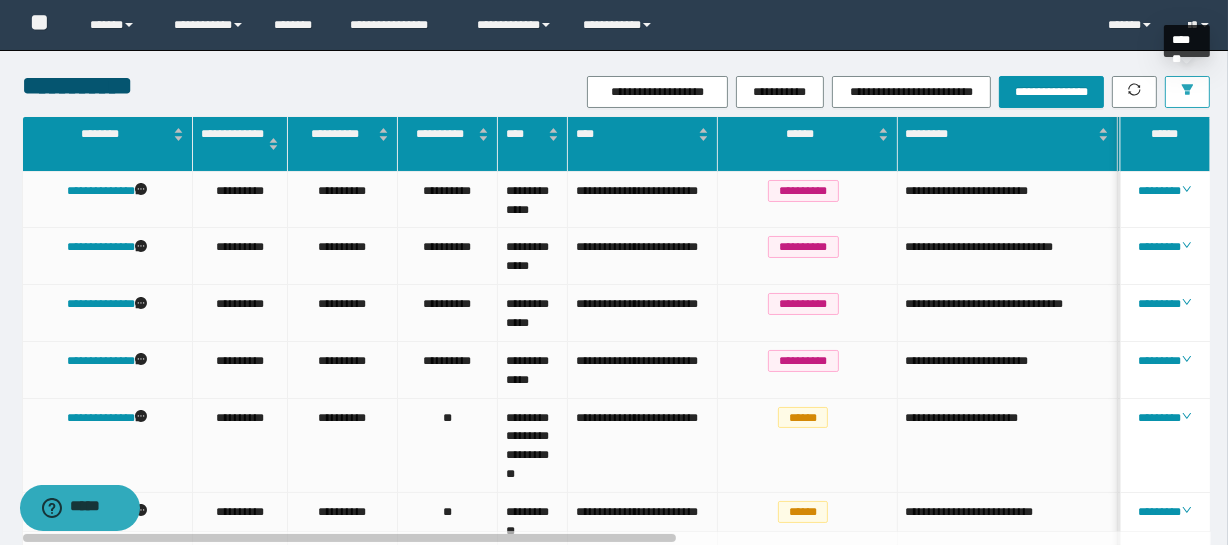 click at bounding box center (1187, 91) 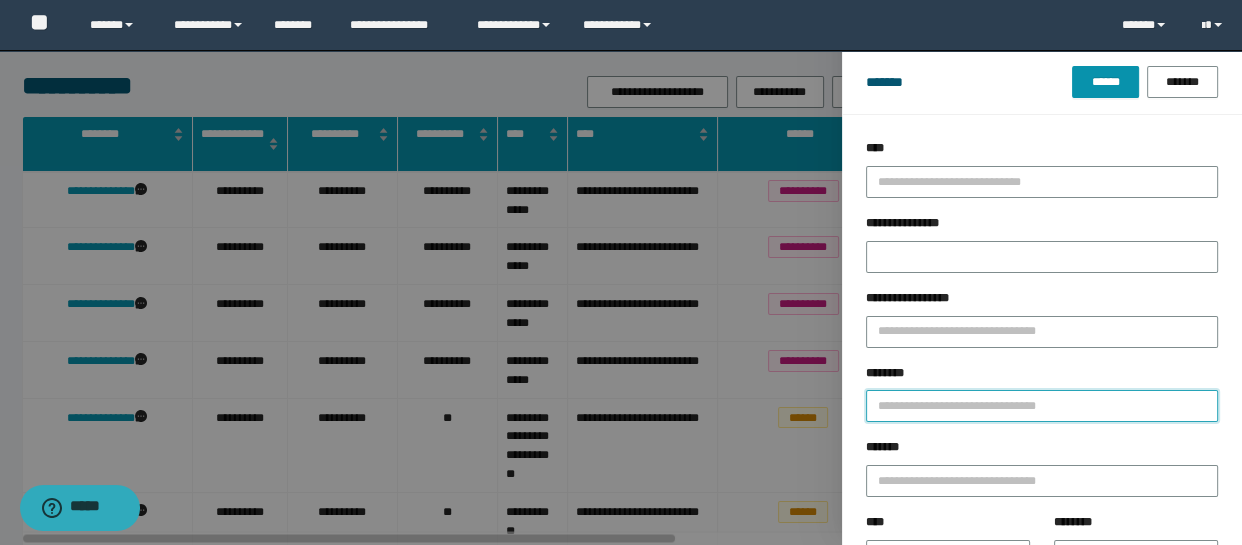 click on "********" at bounding box center [1042, 406] 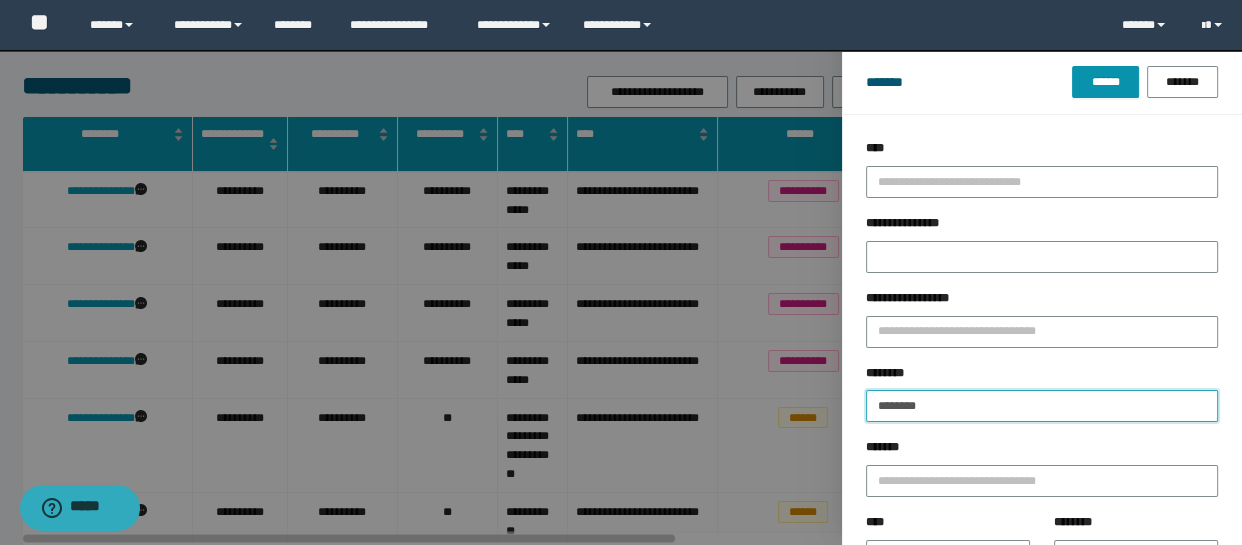 type on "********" 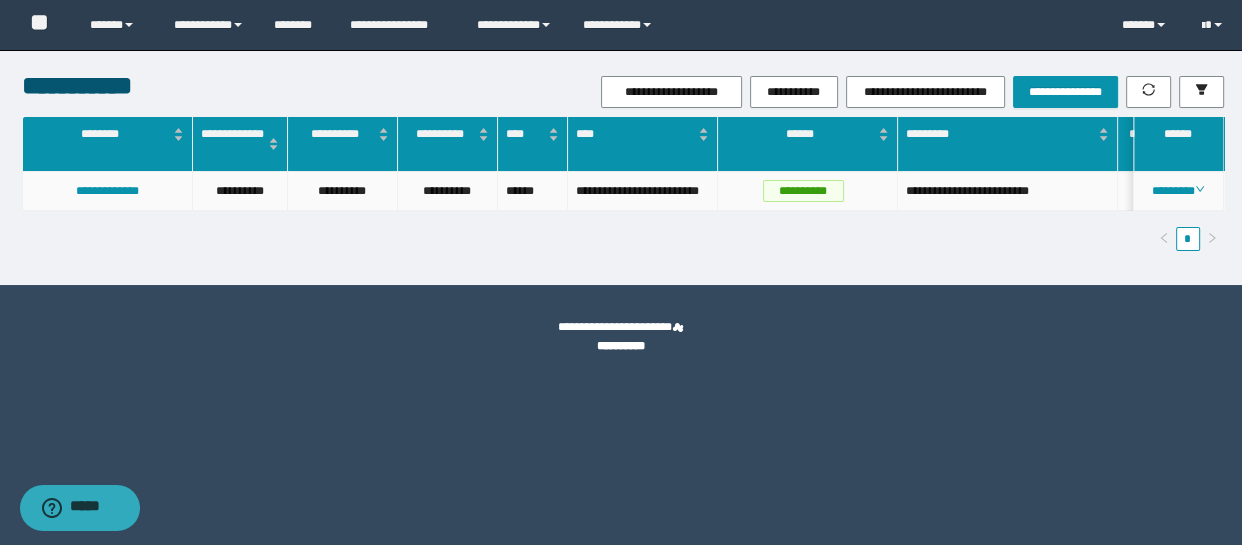 drag, startPoint x: 1193, startPoint y: 185, endPoint x: 1195, endPoint y: 175, distance: 10.198039 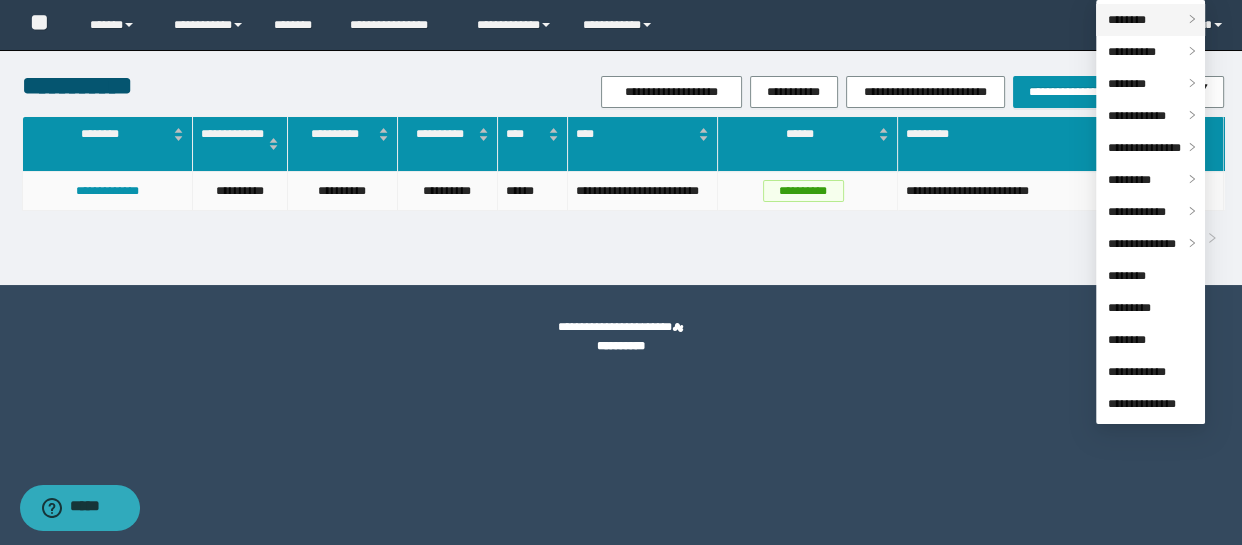 click on "********" at bounding box center [1127, 20] 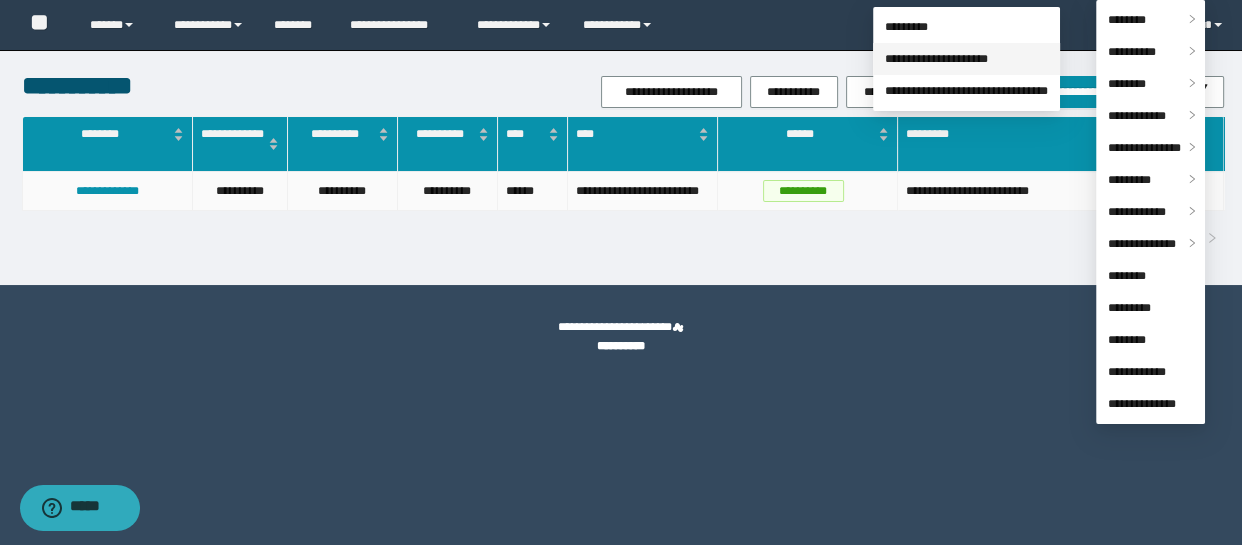 click on "**********" at bounding box center (936, 59) 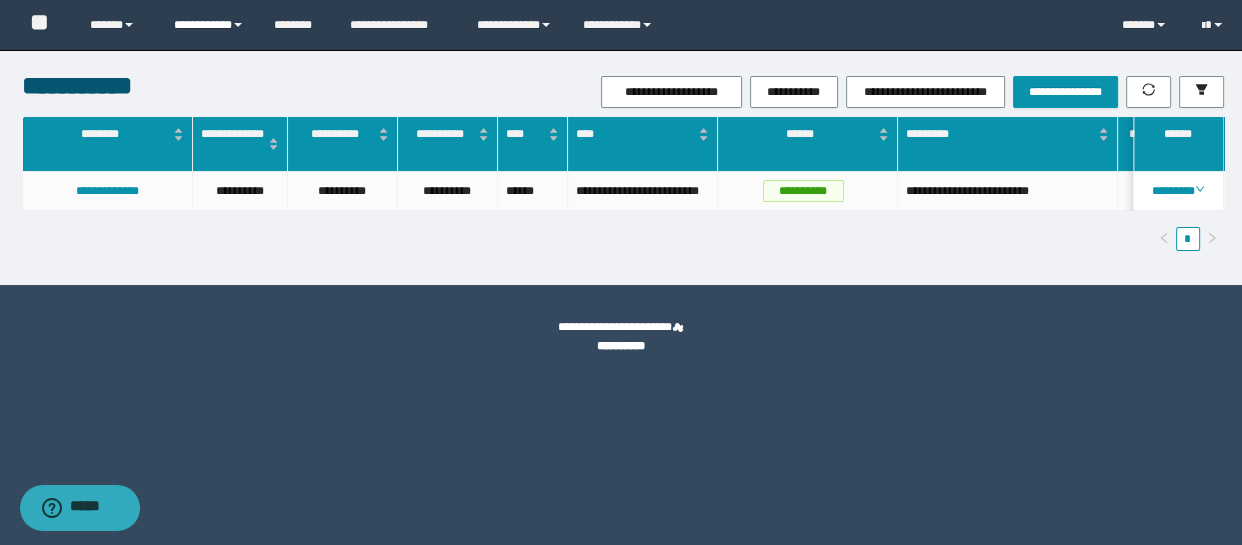 click on "**********" at bounding box center (209, 25) 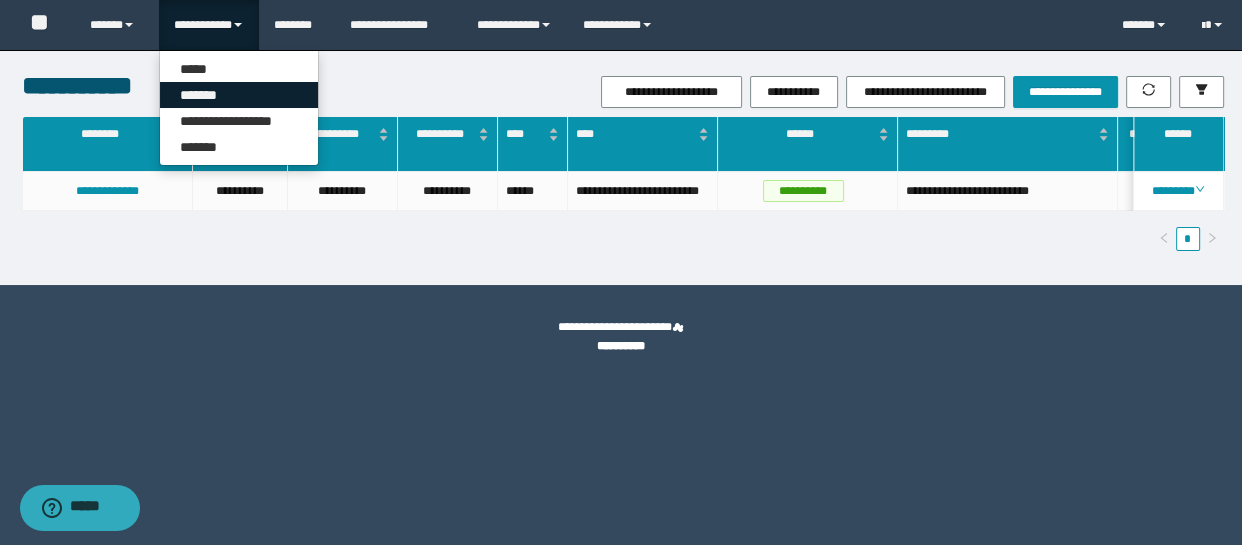 click on "*******" at bounding box center [239, 95] 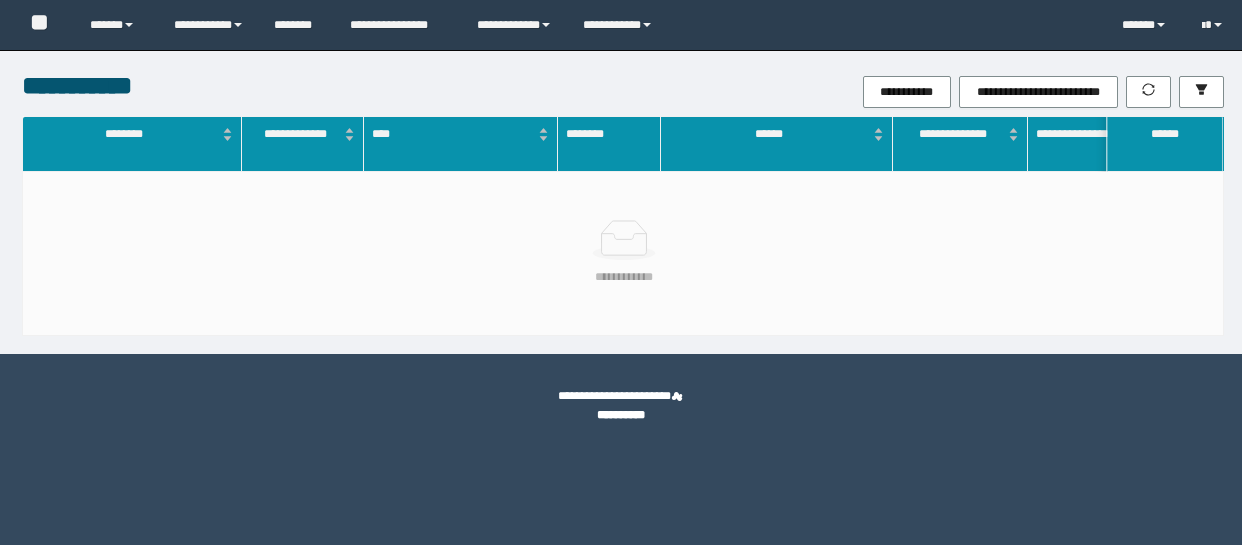 scroll, scrollTop: 0, scrollLeft: 0, axis: both 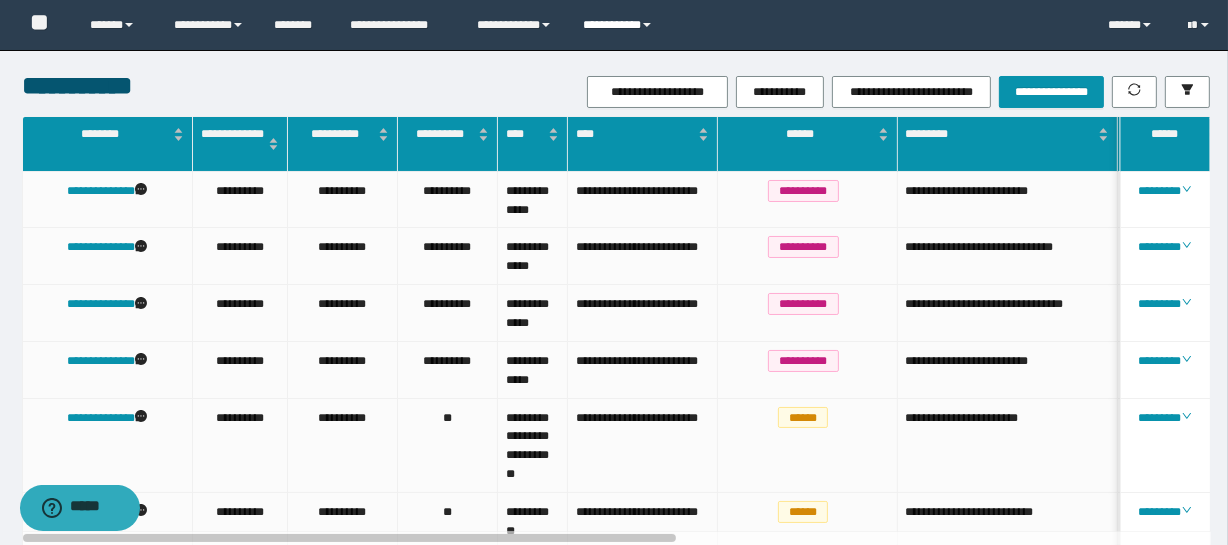 click on "**********" at bounding box center [620, 25] 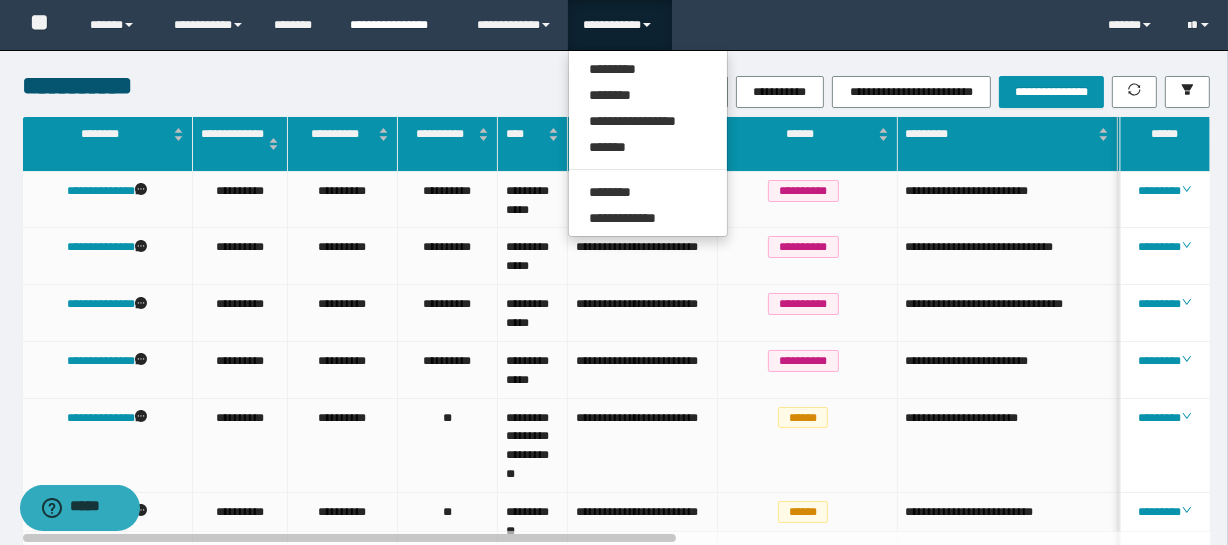 click on "**********" at bounding box center [398, 25] 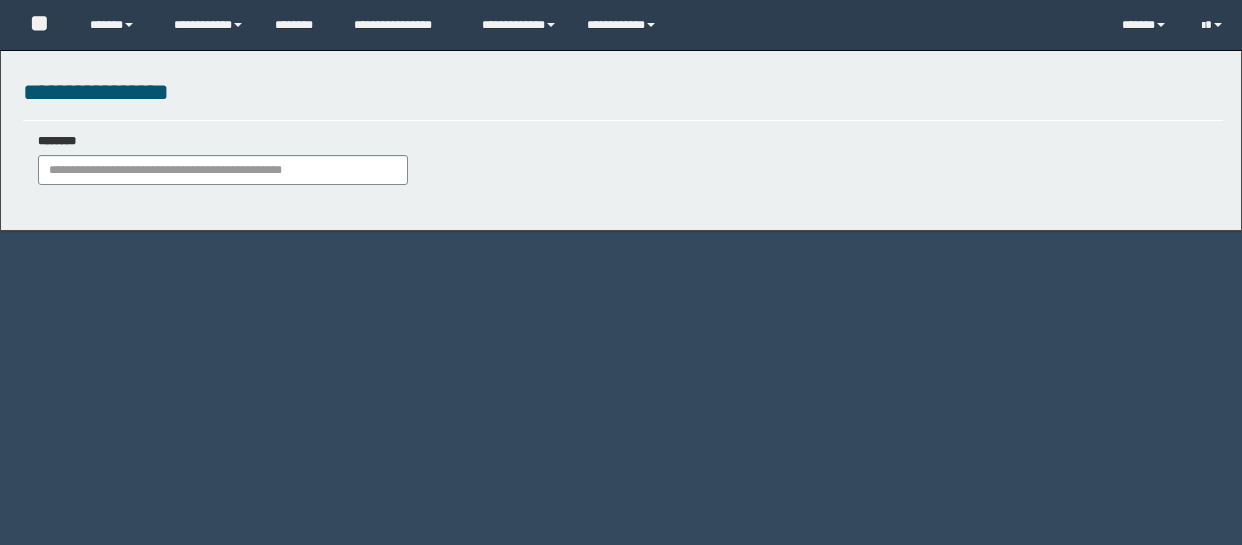 scroll, scrollTop: 0, scrollLeft: 0, axis: both 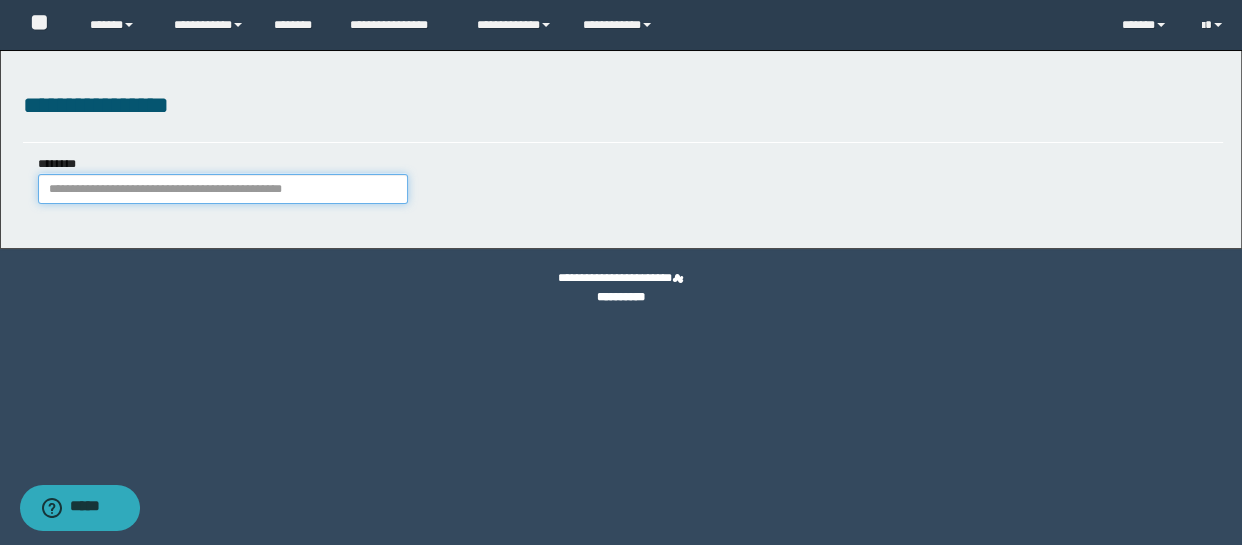 drag, startPoint x: 262, startPoint y: 190, endPoint x: 259, endPoint y: 161, distance: 29.15476 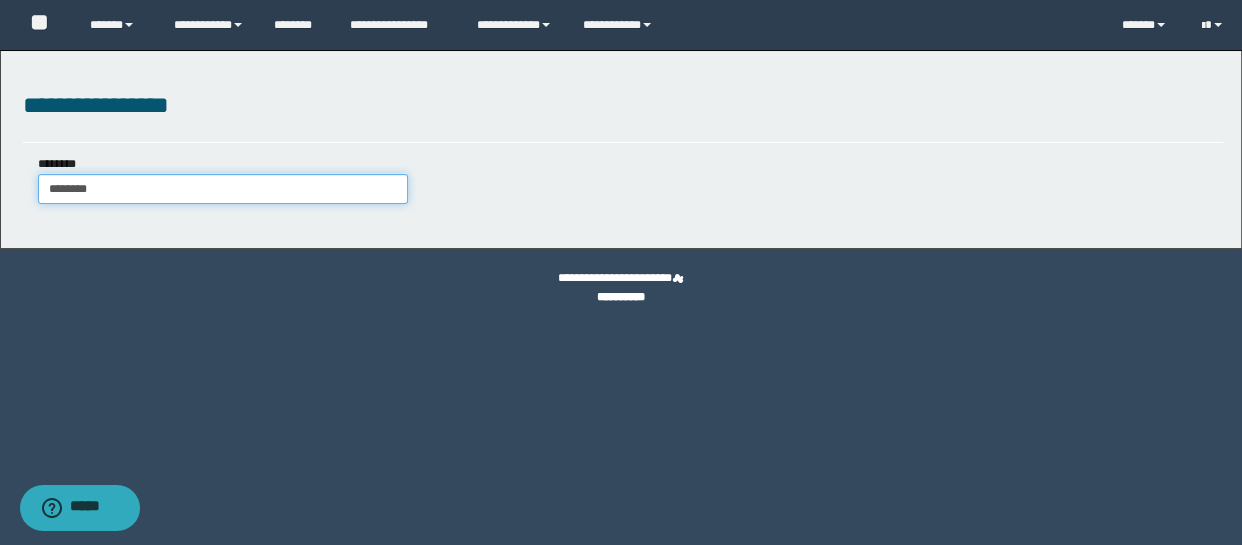 type on "********" 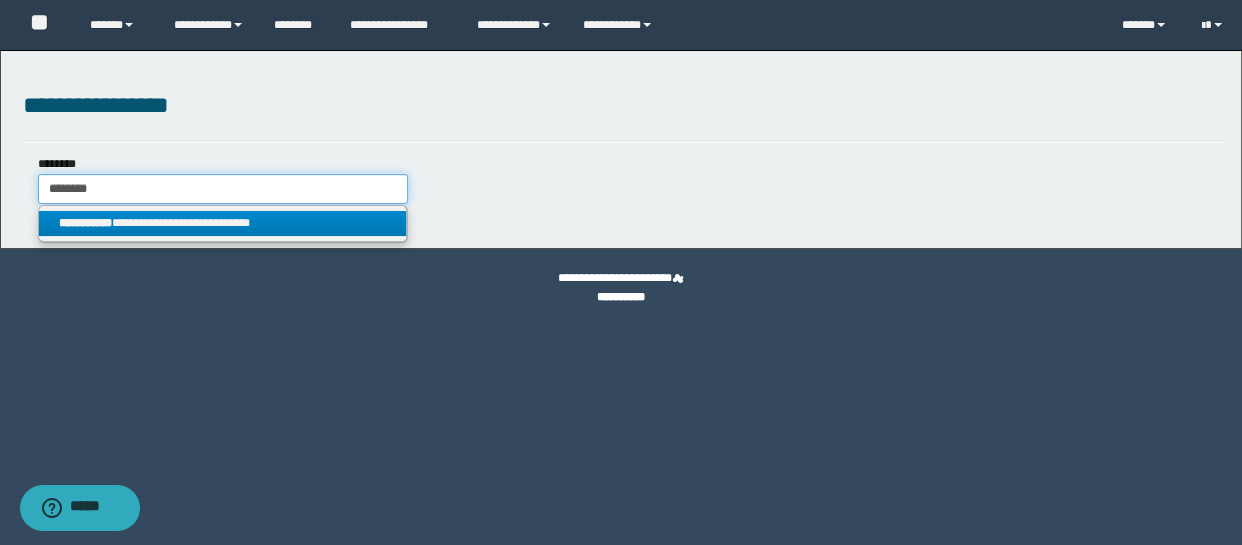 type on "********" 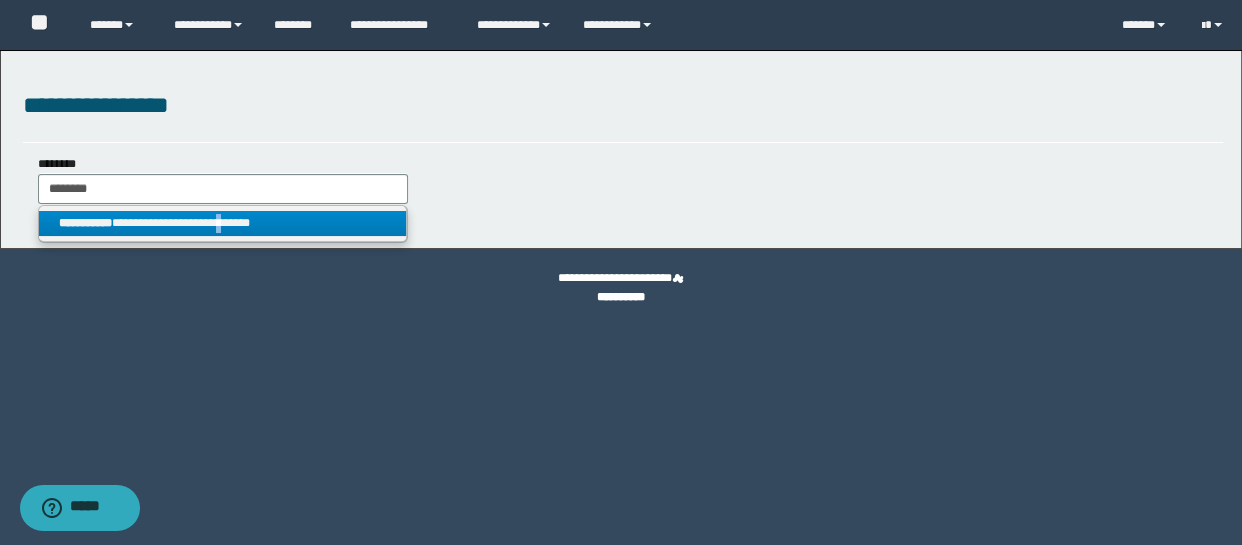 click on "**********" at bounding box center [222, 223] 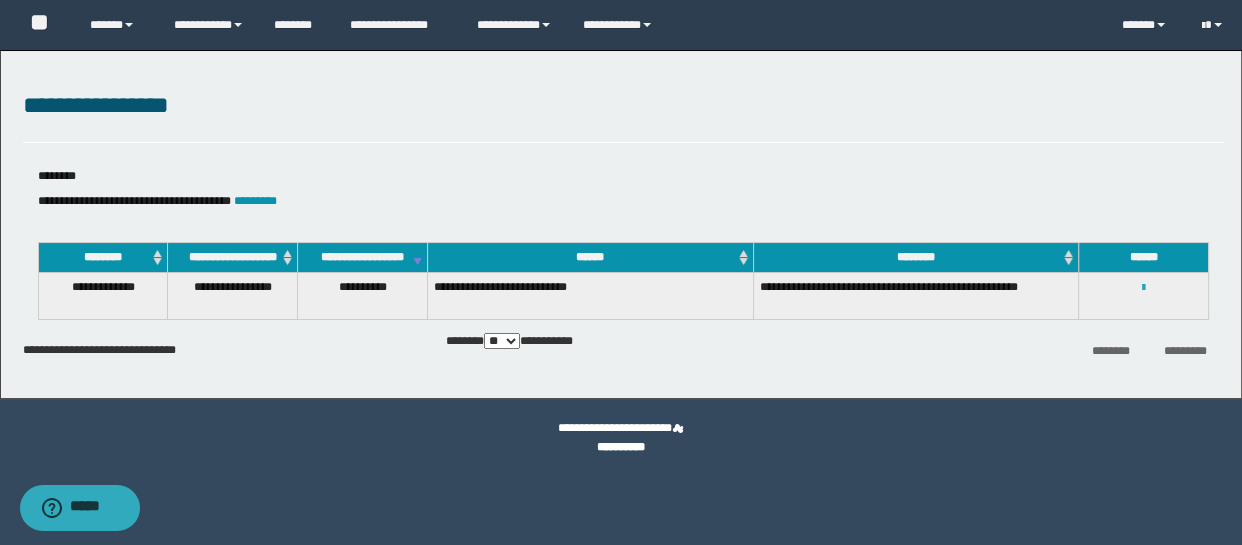 click on "**********" at bounding box center [1143, 287] 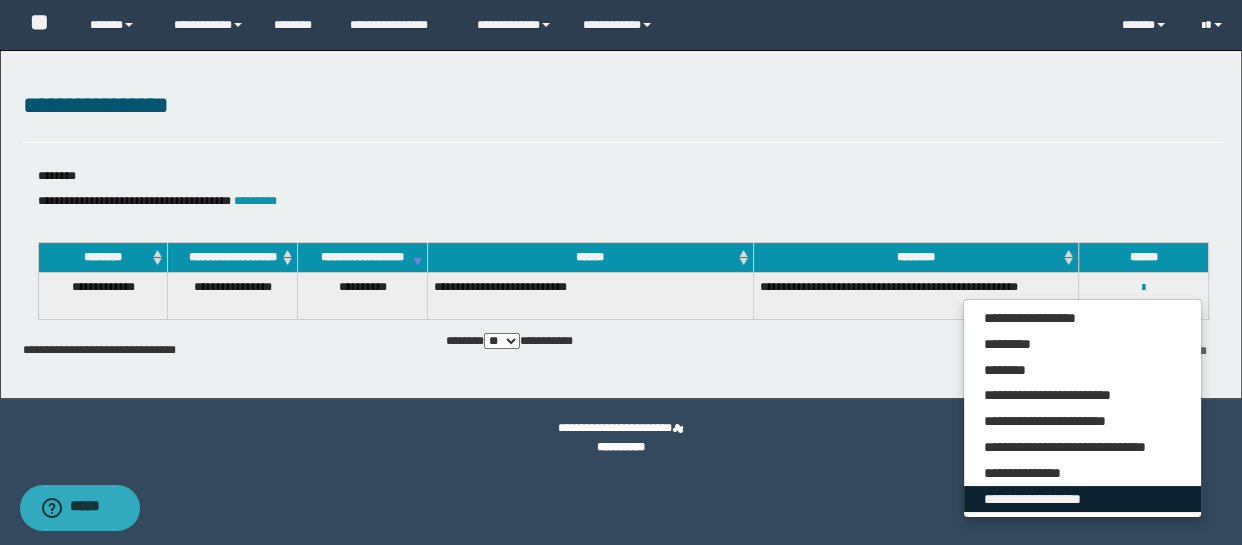 click on "**********" at bounding box center (1082, 499) 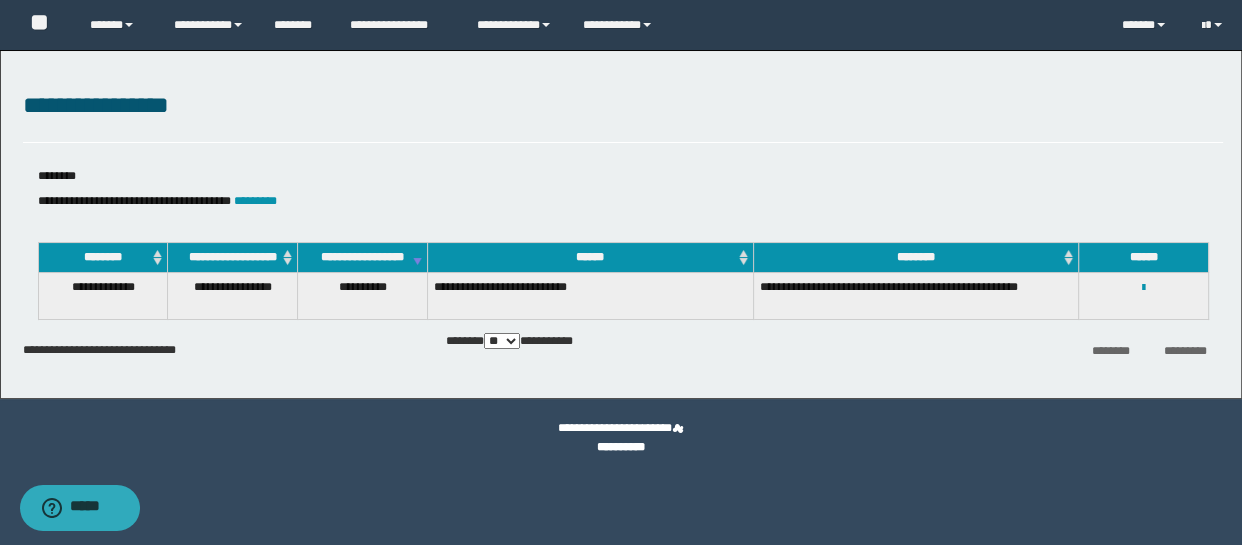 select on "*" 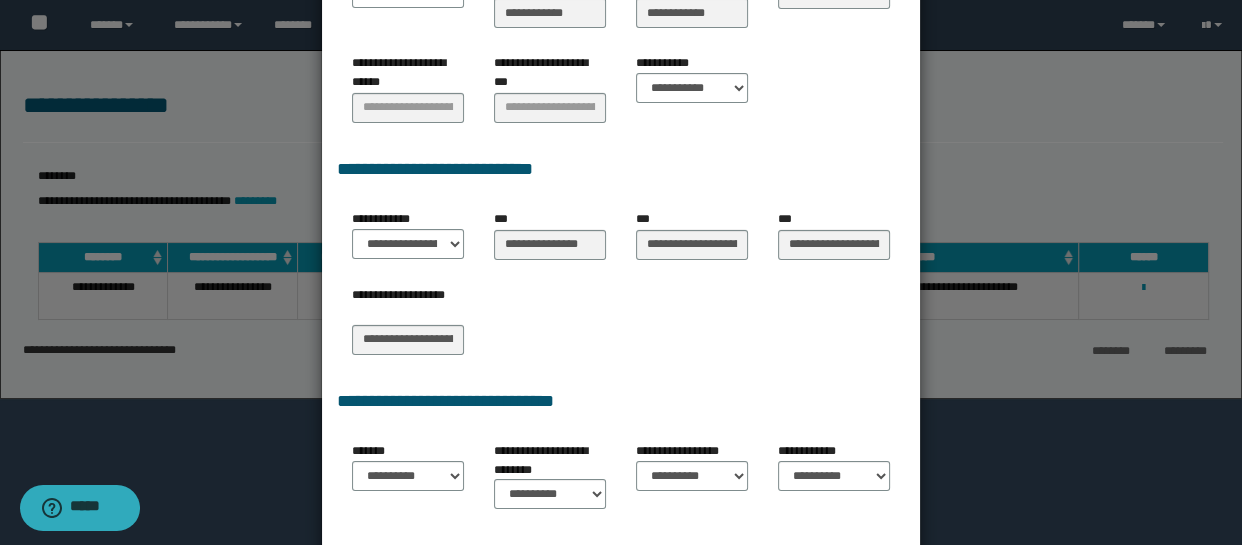 scroll, scrollTop: 526, scrollLeft: 0, axis: vertical 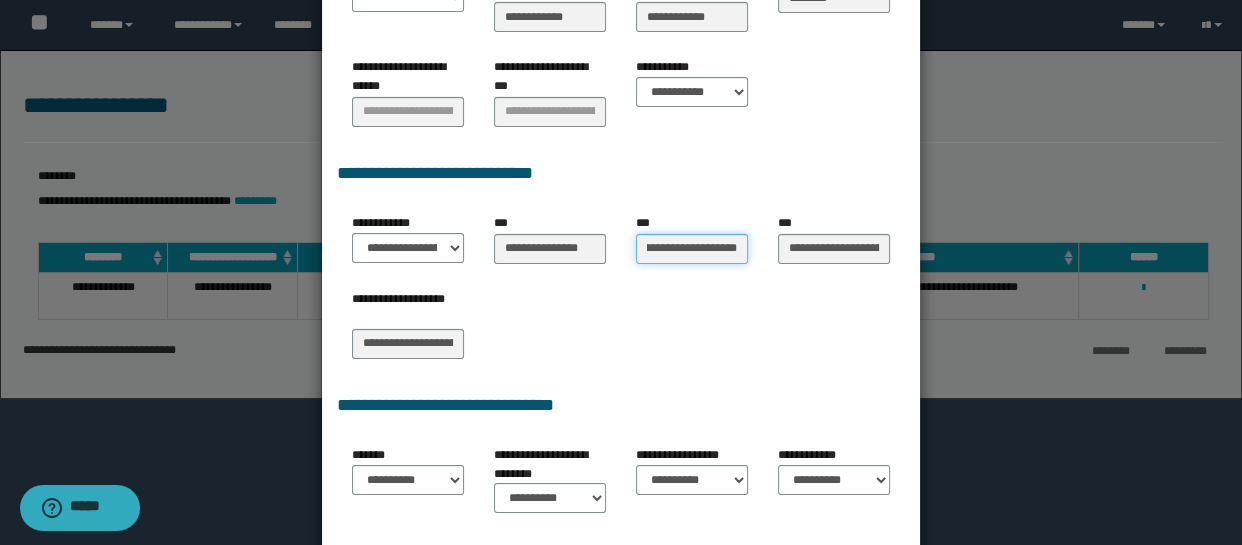 drag, startPoint x: 640, startPoint y: 243, endPoint x: 895, endPoint y: 265, distance: 255.94727 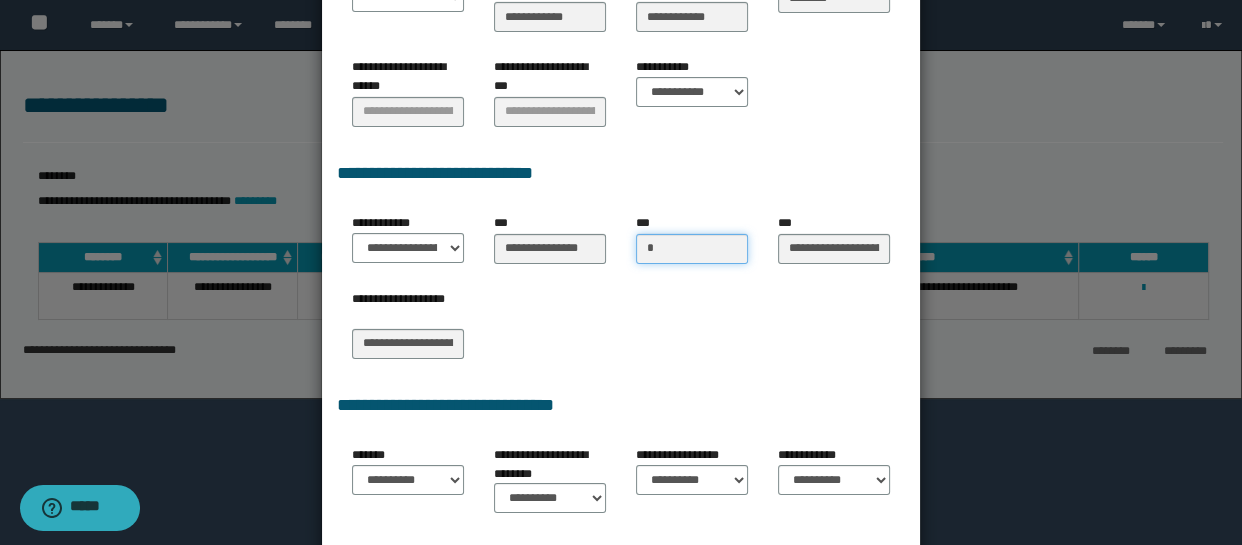 scroll, scrollTop: 0, scrollLeft: 0, axis: both 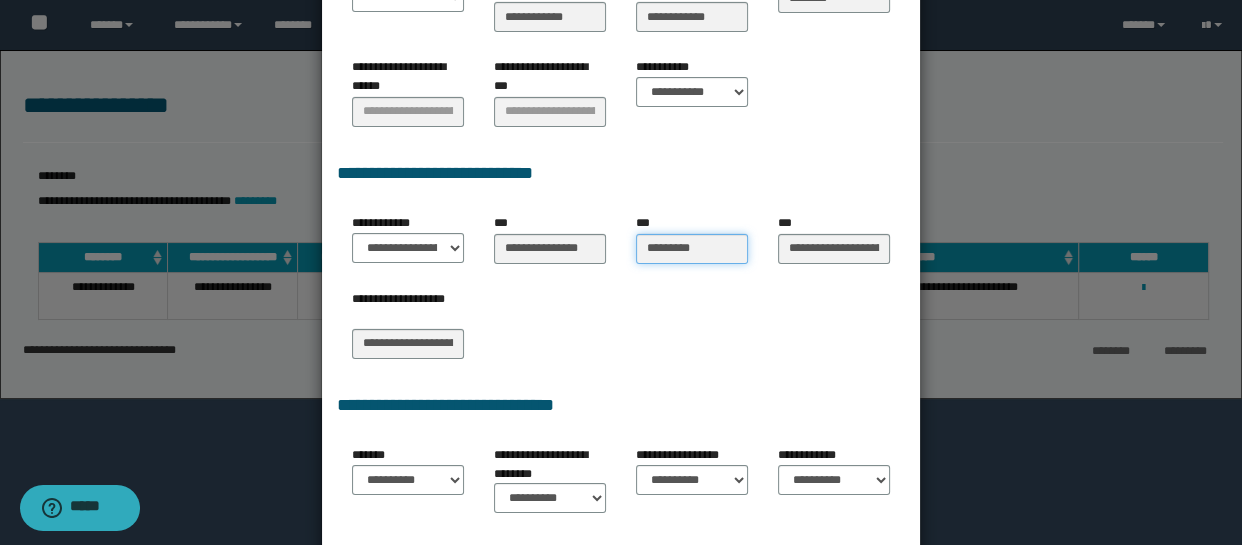 type on "**********" 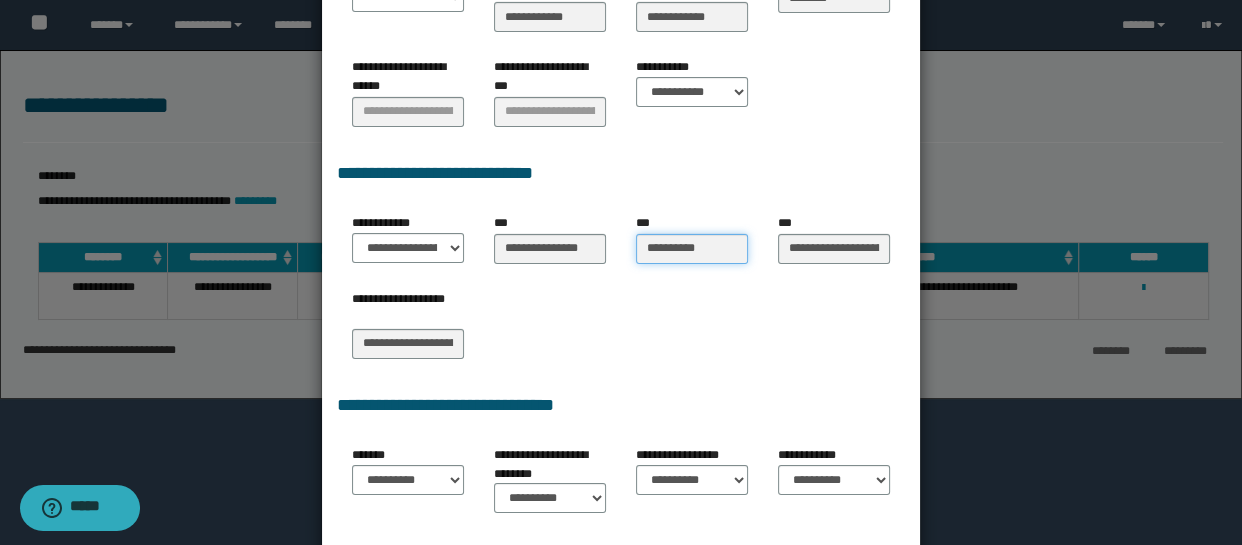 type on "**********" 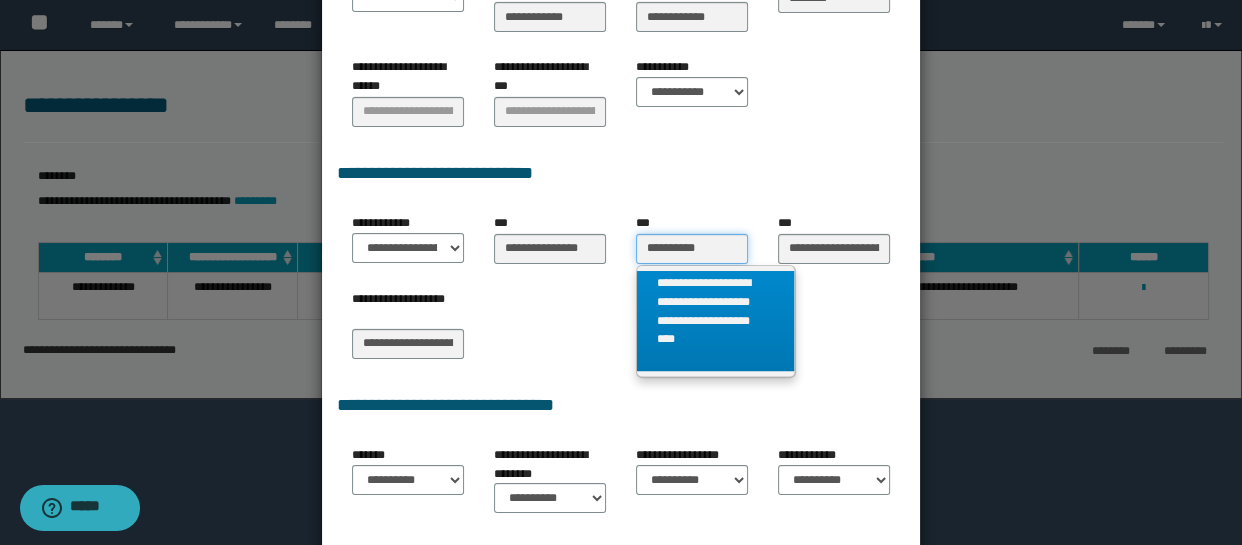 drag, startPoint x: 717, startPoint y: 248, endPoint x: 530, endPoint y: 235, distance: 187.45132 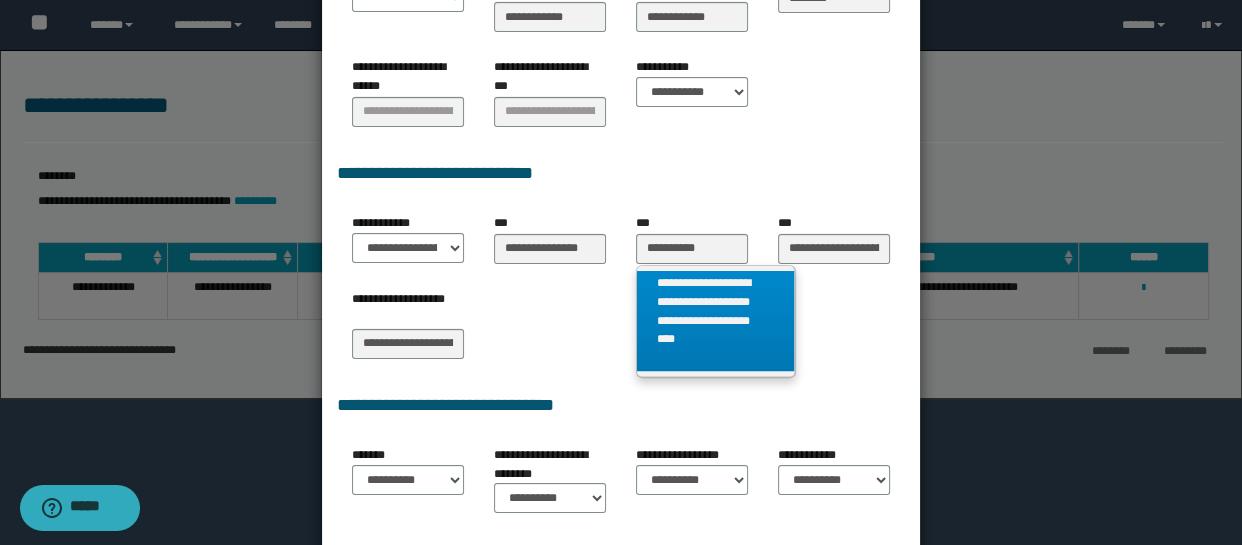 click on "**********" at bounding box center (715, 321) 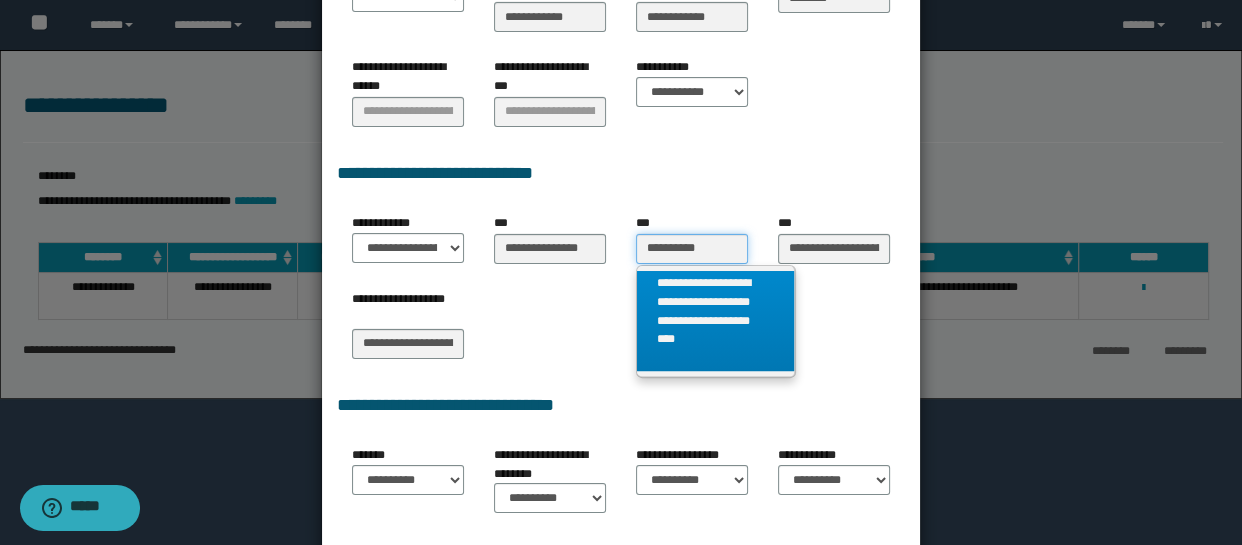 type 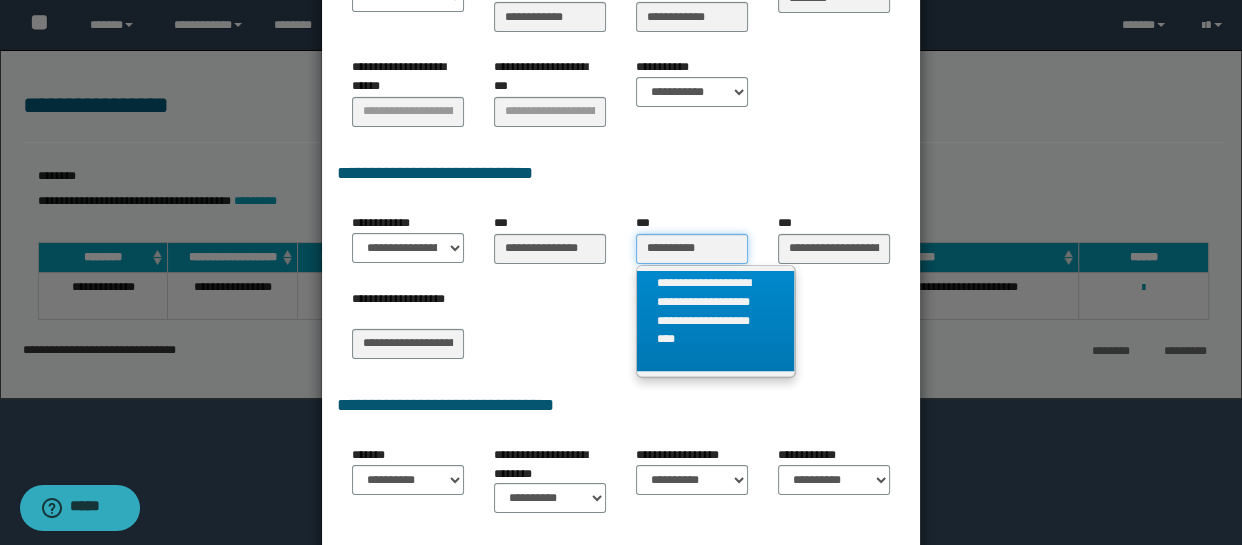 type on "**********" 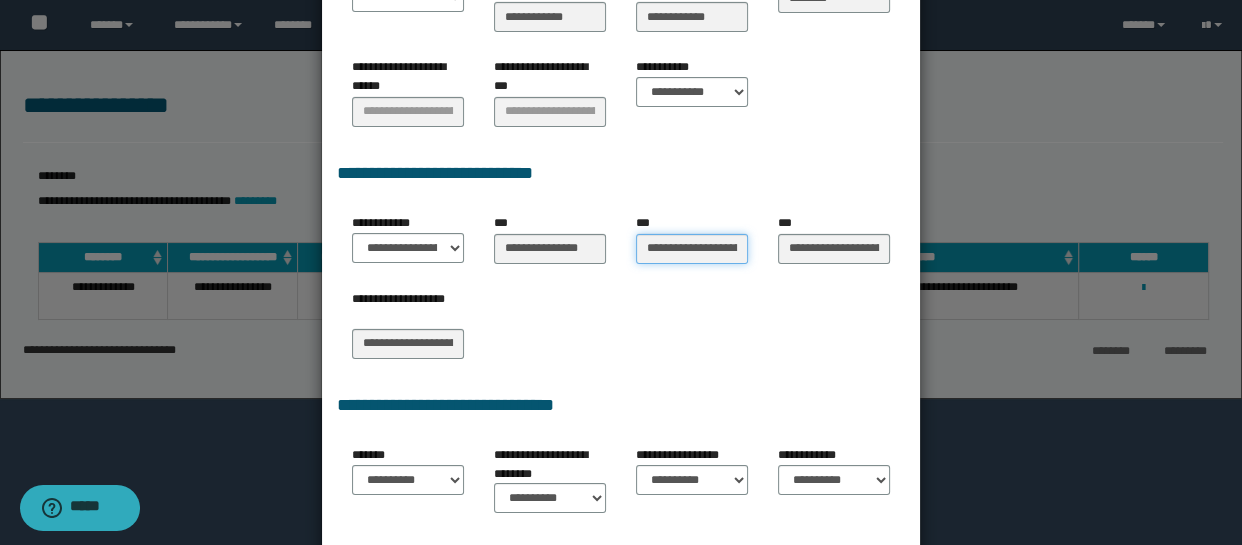 scroll, scrollTop: 0, scrollLeft: 338, axis: horizontal 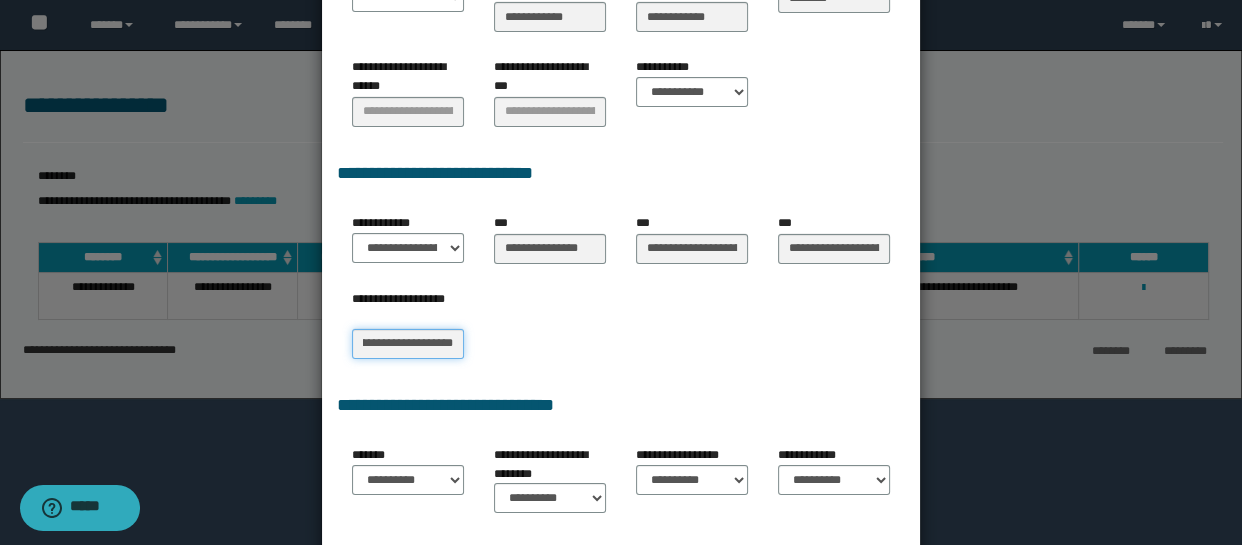 drag, startPoint x: 358, startPoint y: 346, endPoint x: 703, endPoint y: 406, distance: 350.17853 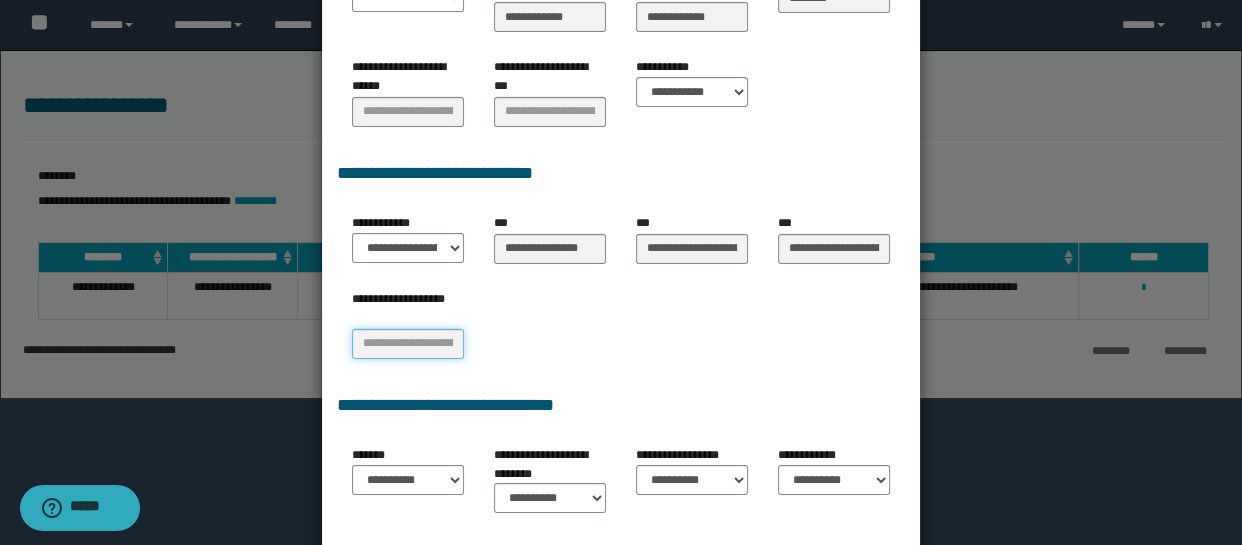 scroll, scrollTop: 0, scrollLeft: 0, axis: both 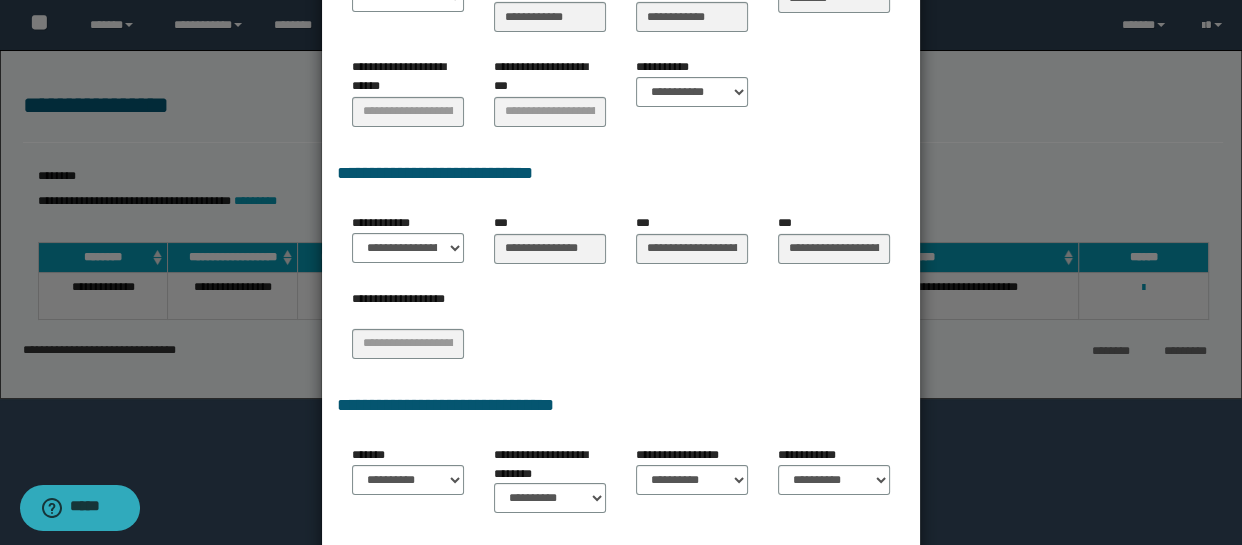click at bounding box center [621, 60] 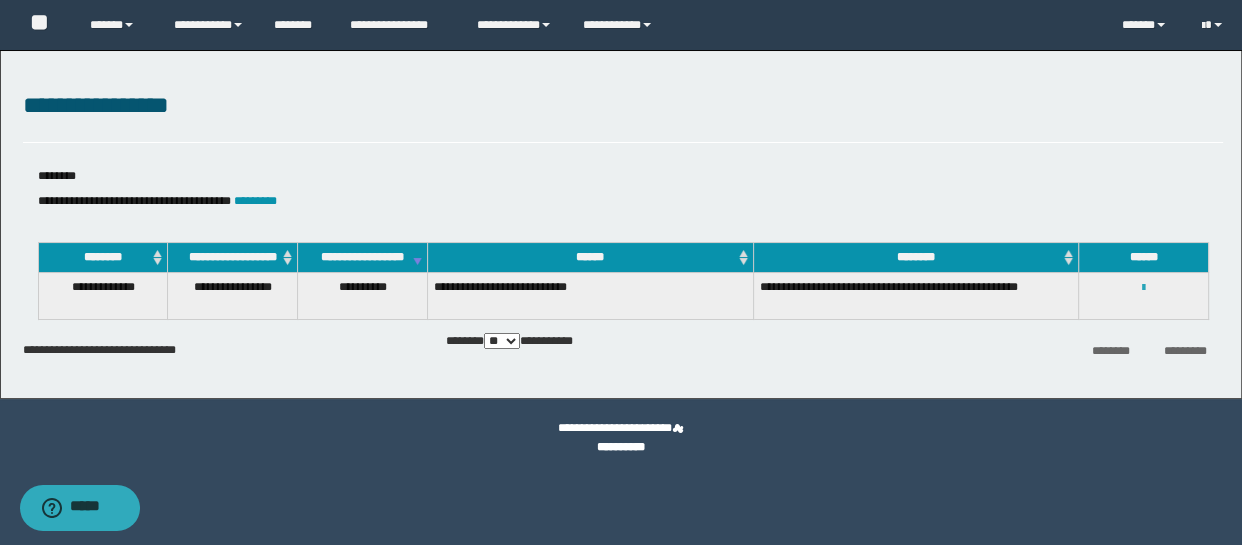 click at bounding box center [1143, 288] 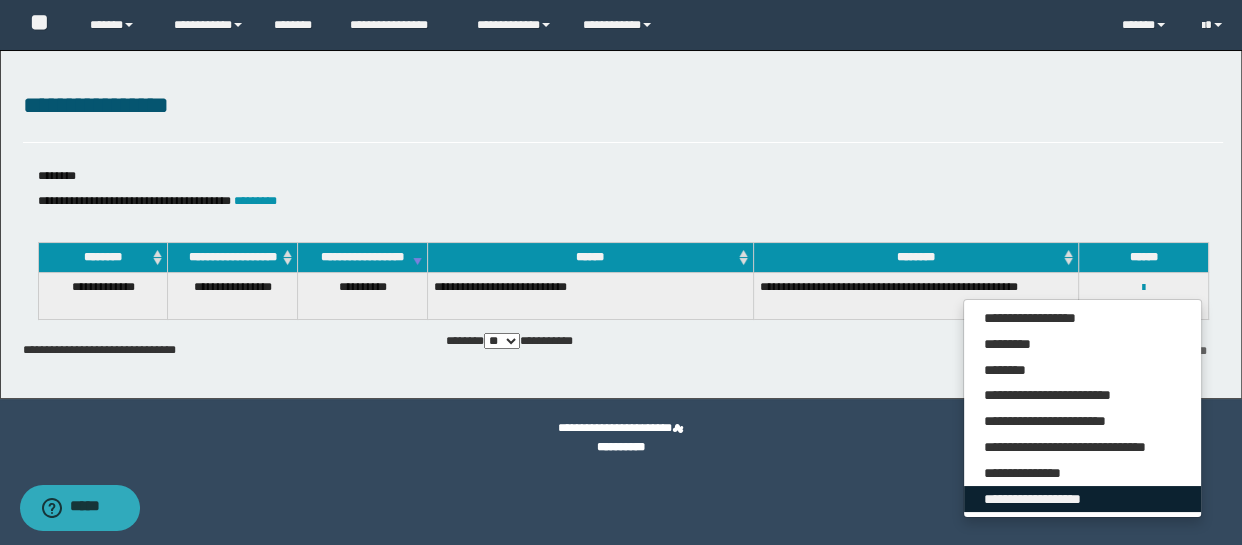 drag, startPoint x: 1082, startPoint y: 517, endPoint x: 1057, endPoint y: 465, distance: 57.697487 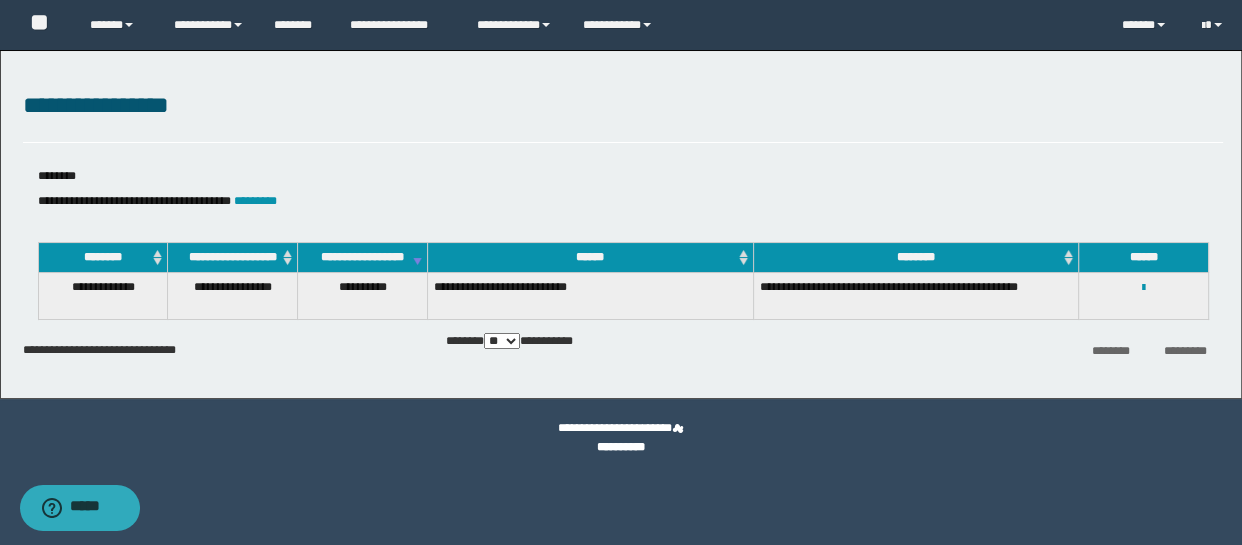 scroll, scrollTop: 0, scrollLeft: 0, axis: both 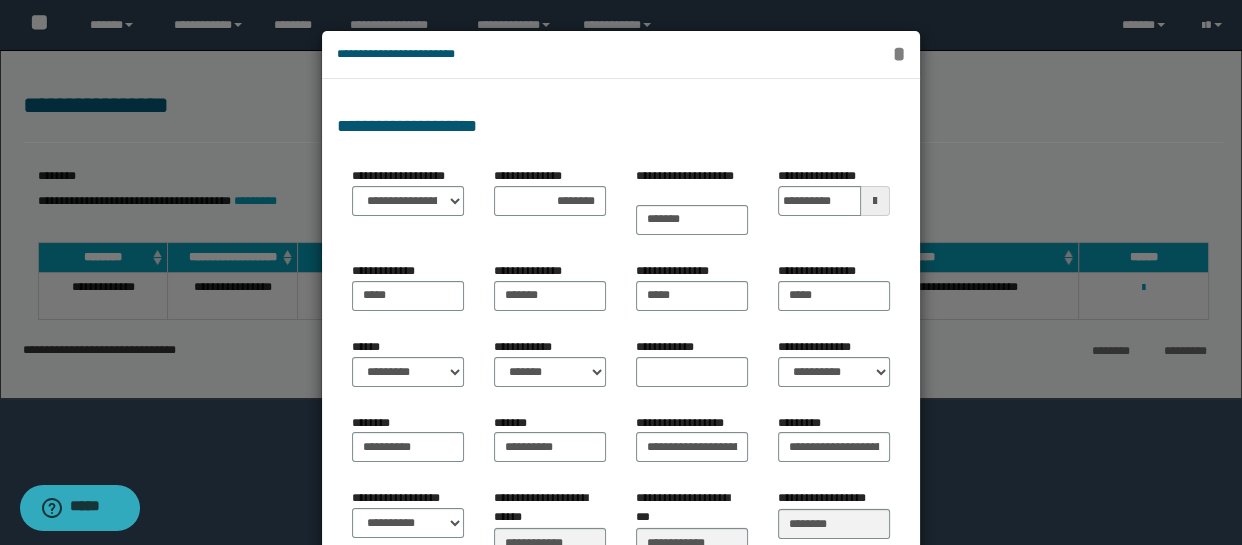 click on "*" at bounding box center (899, 54) 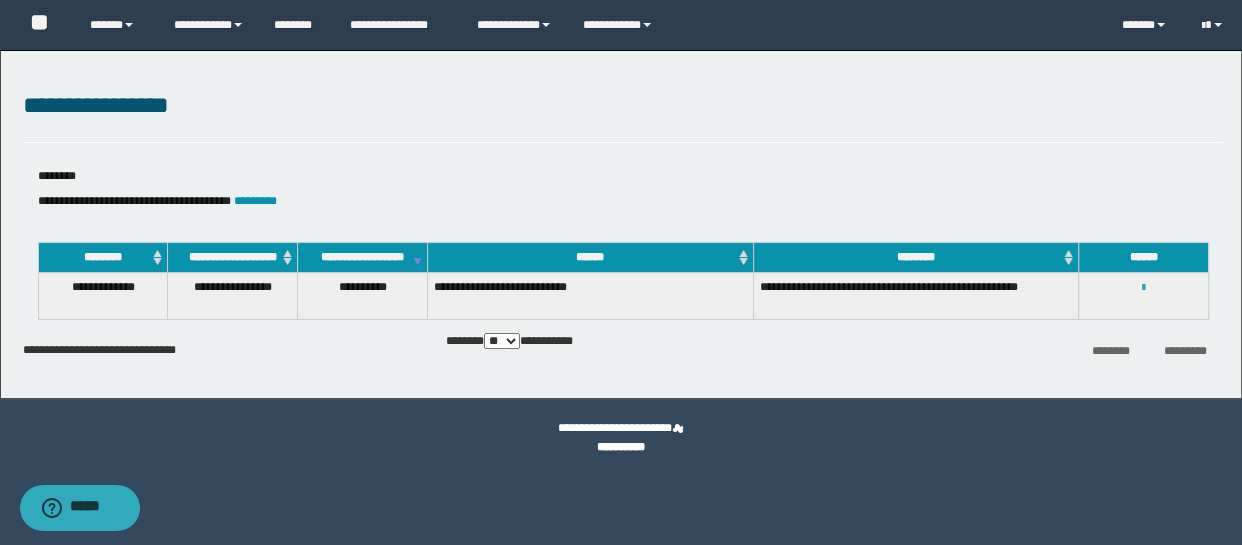click at bounding box center [1143, 288] 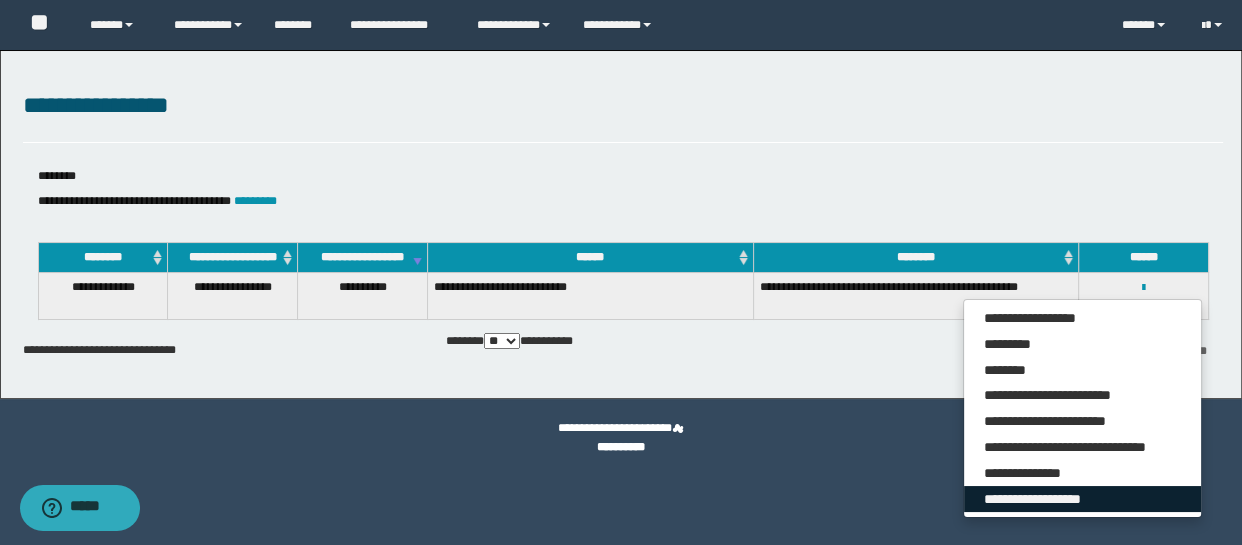 click on "**********" at bounding box center [1082, 499] 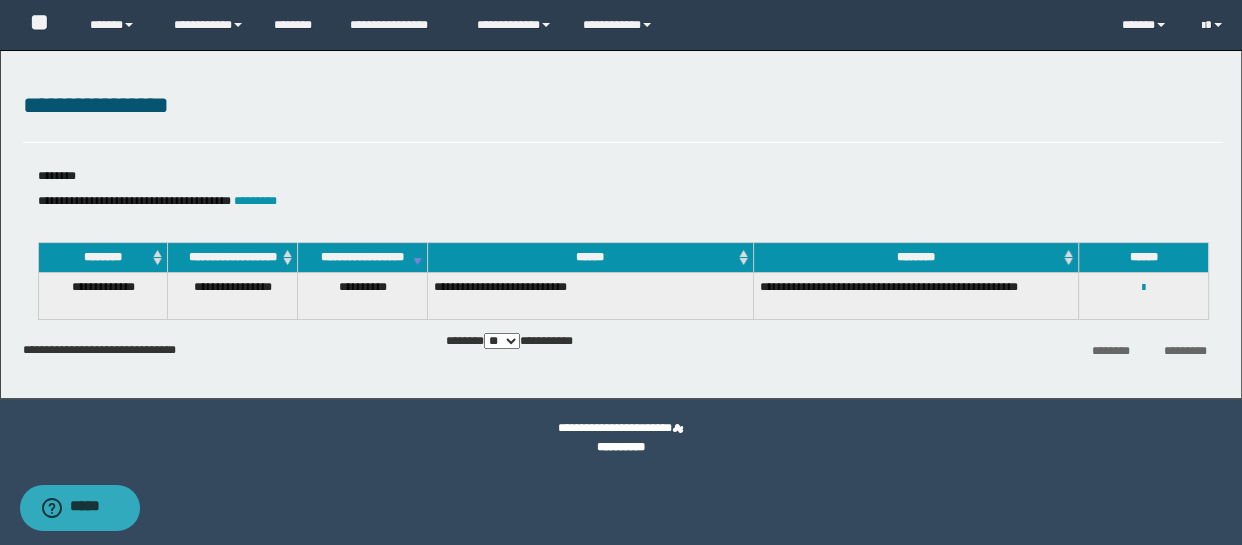 select on "*" 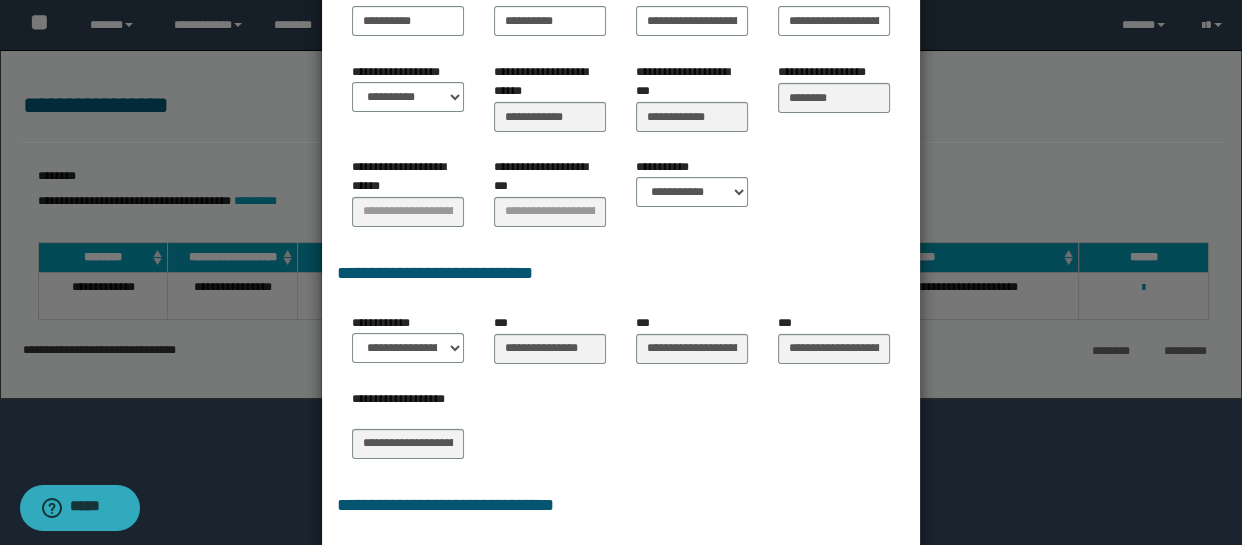 scroll, scrollTop: 428, scrollLeft: 0, axis: vertical 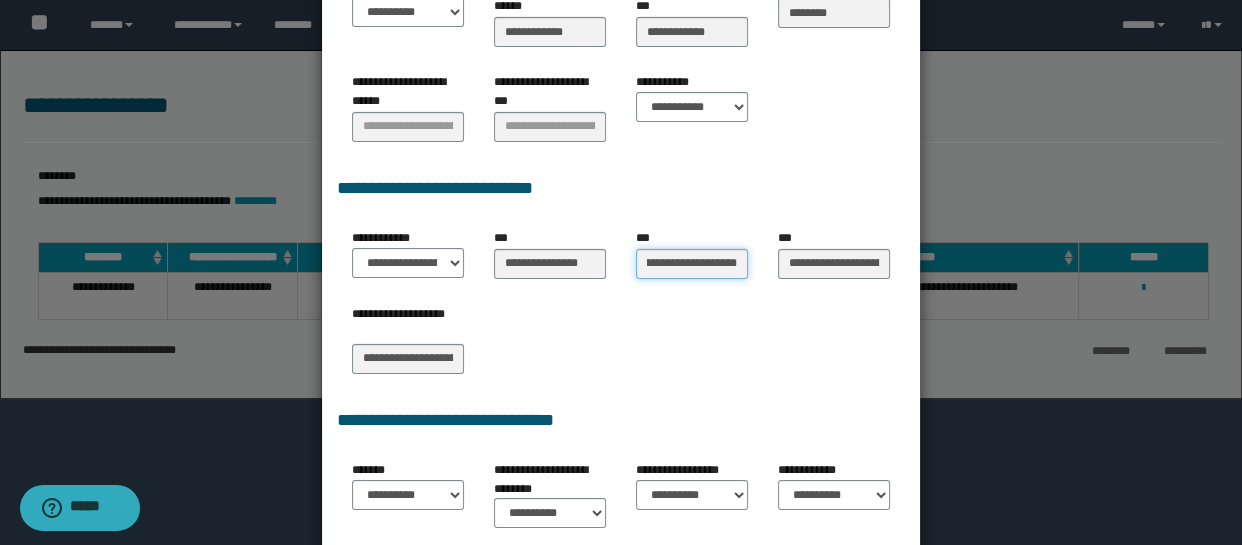 drag, startPoint x: 642, startPoint y: 263, endPoint x: 927, endPoint y: 272, distance: 285.14206 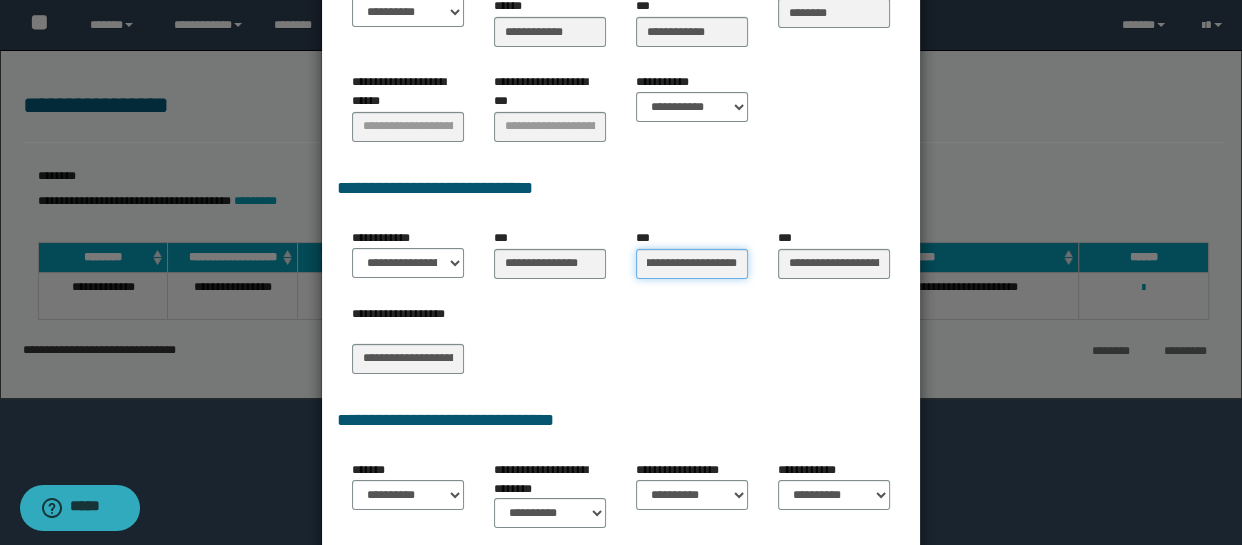 click on "**********" at bounding box center (621, 272) 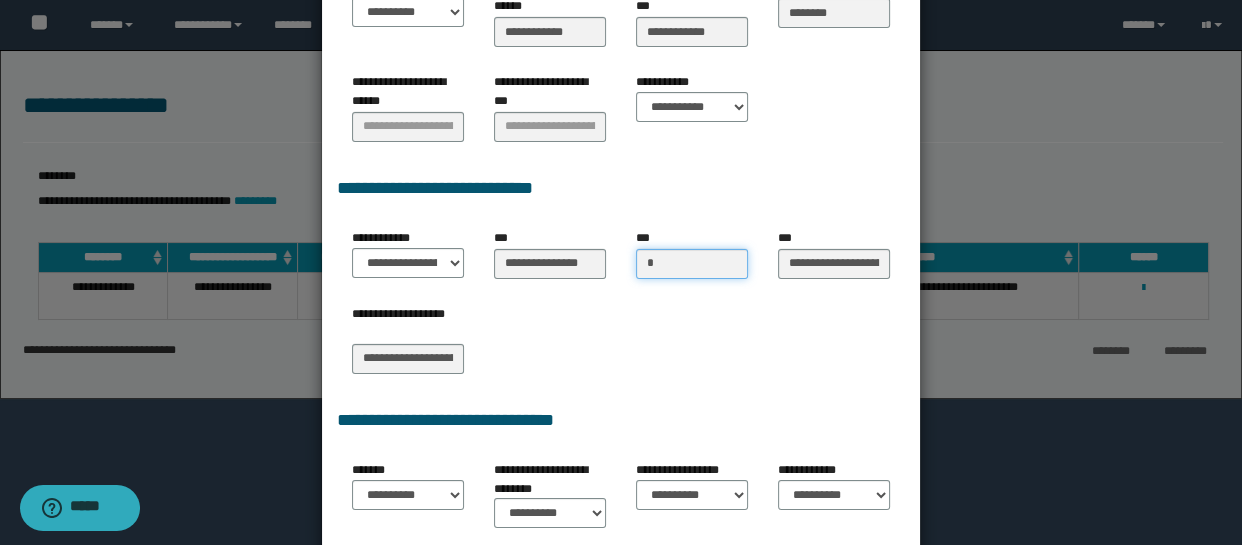 scroll, scrollTop: 0, scrollLeft: 0, axis: both 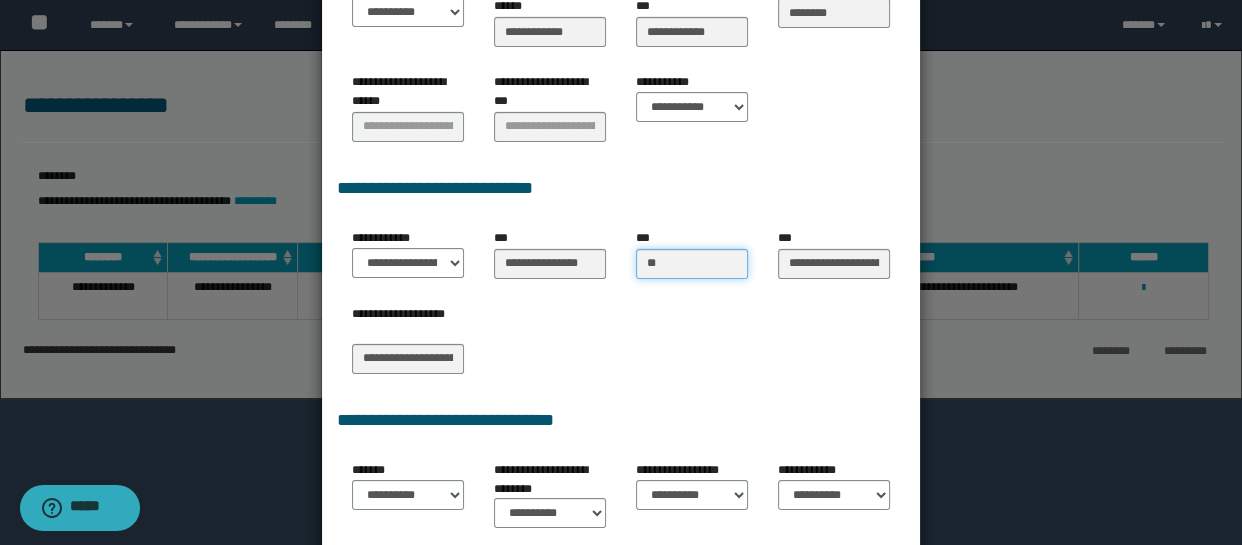 type on "***" 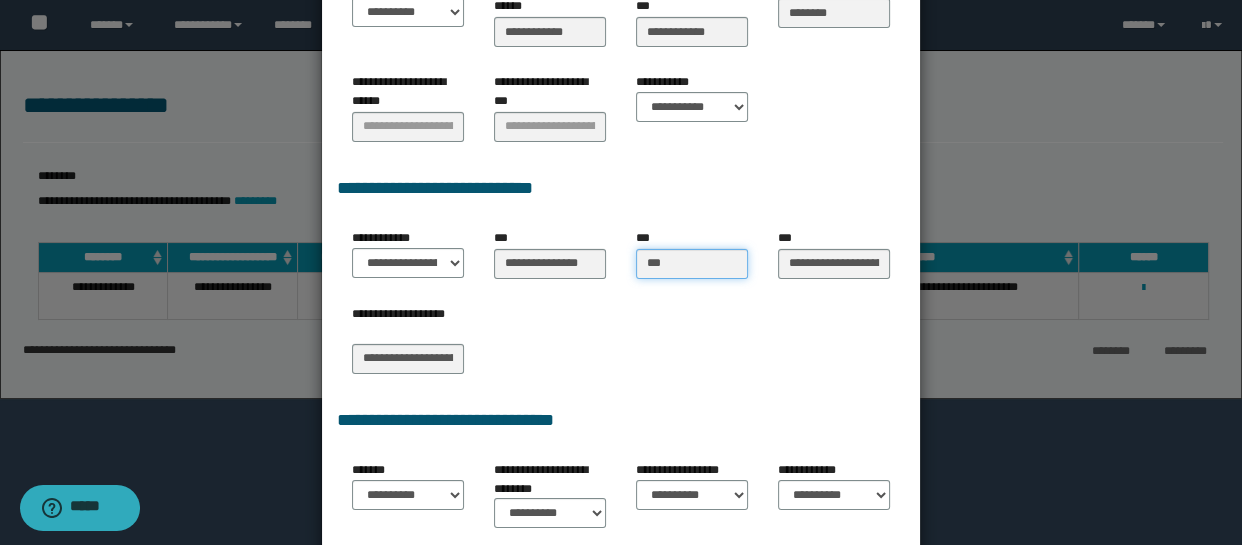 type on "***" 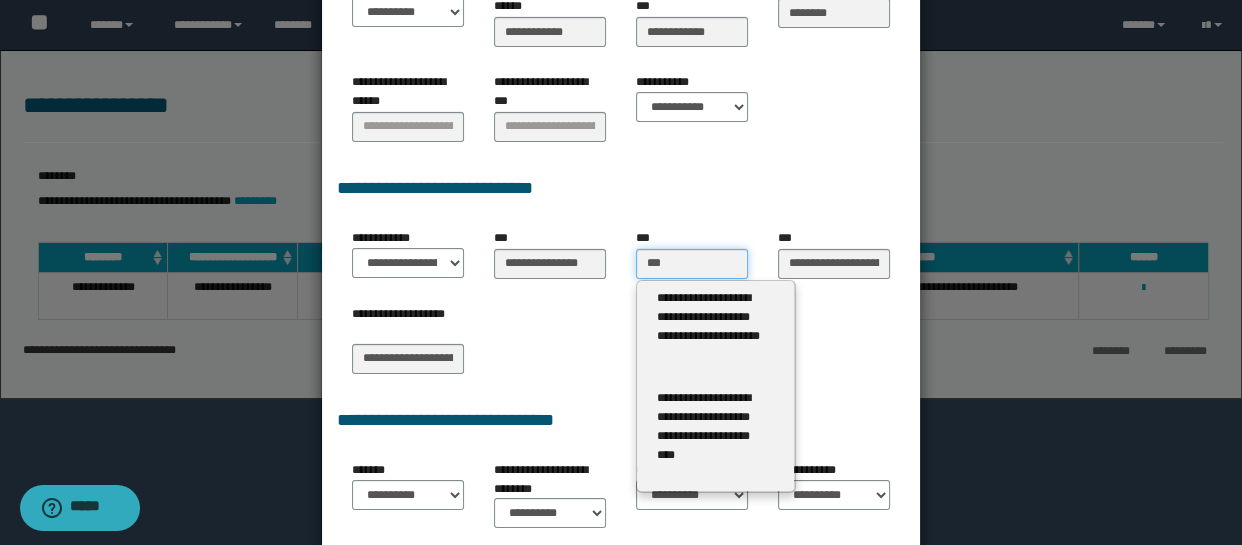 type 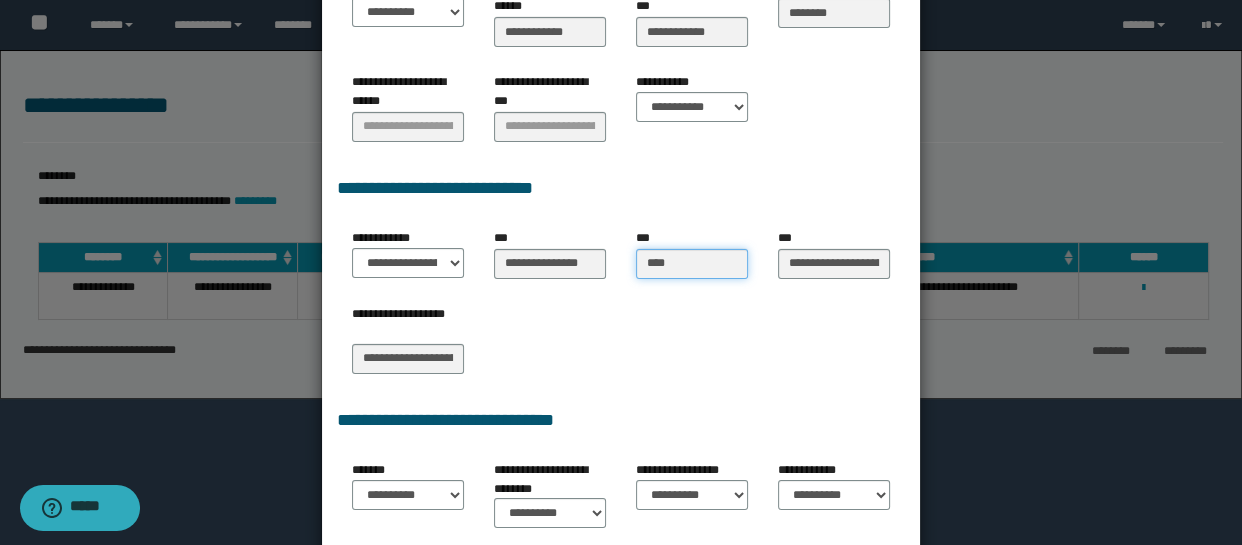 type on "*****" 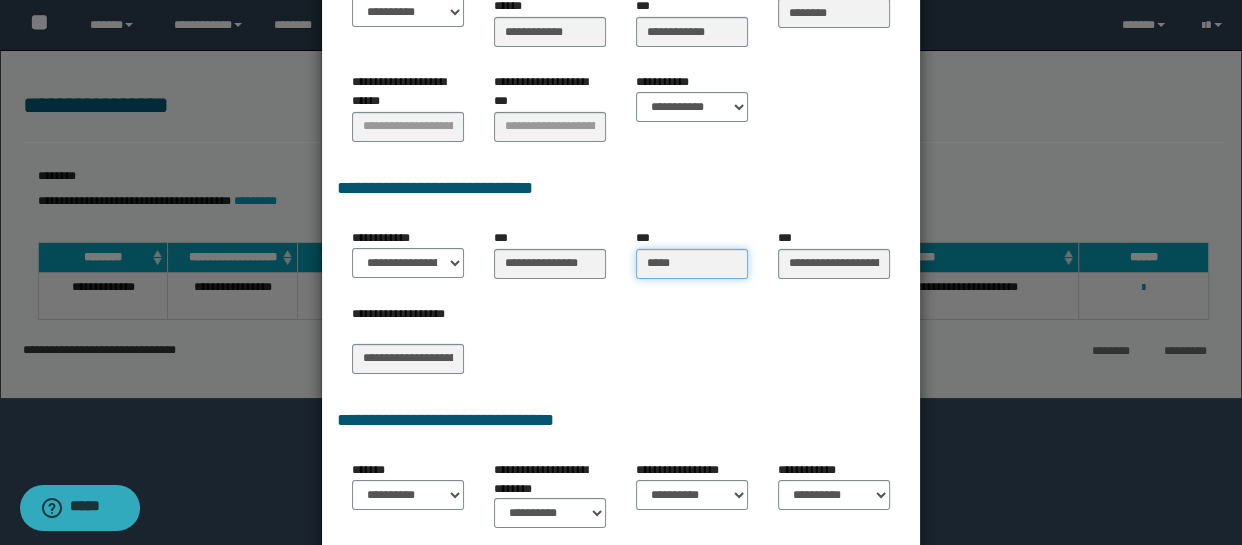 type on "*****" 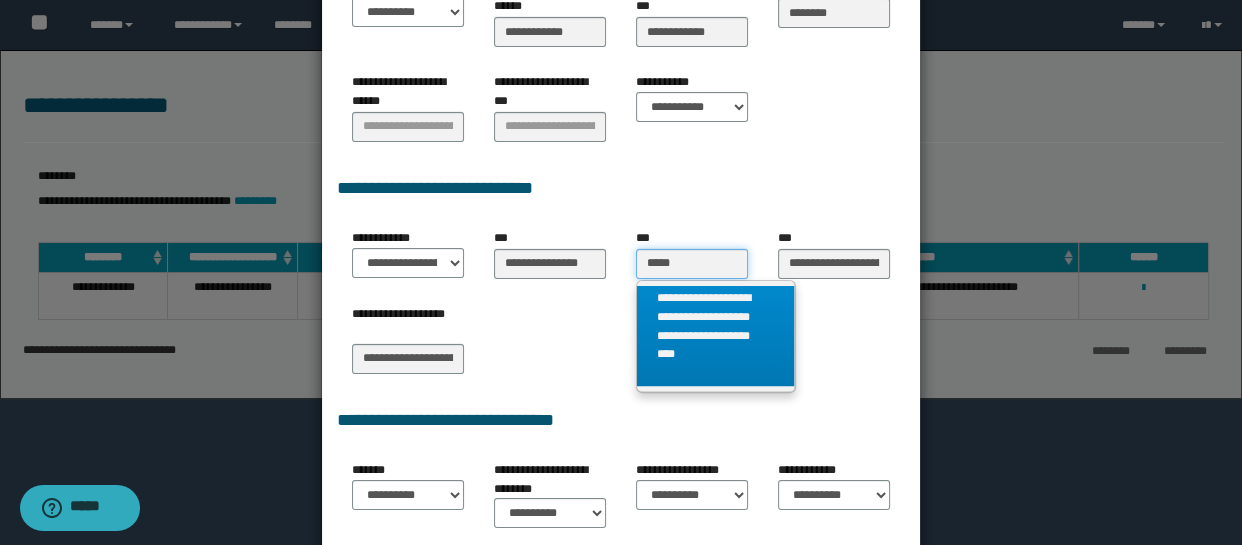 type on "*****" 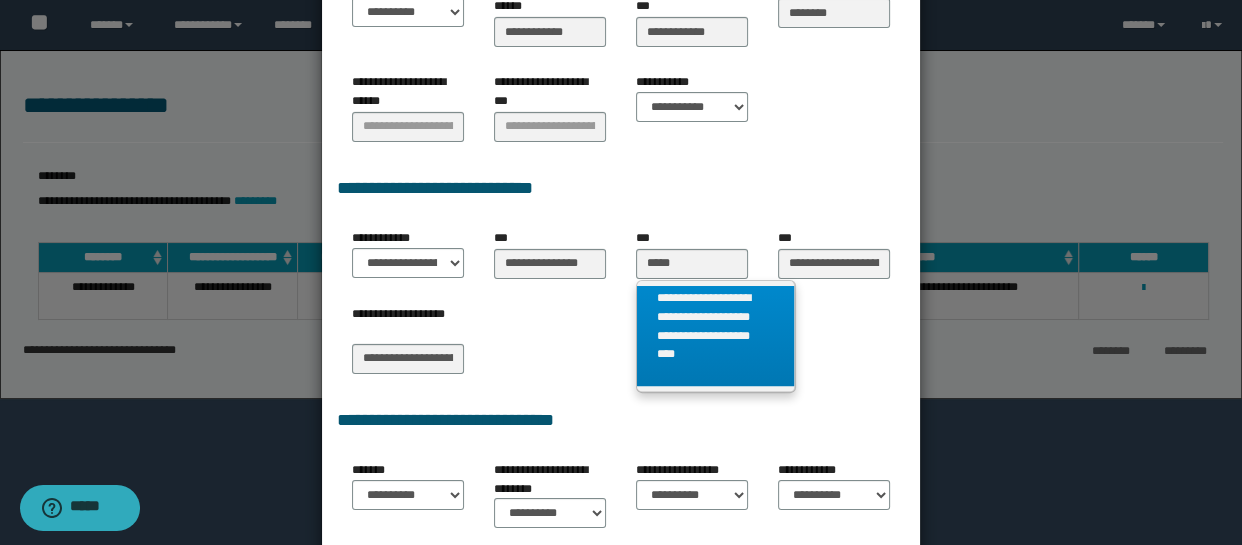 click on "**********" at bounding box center [715, 336] 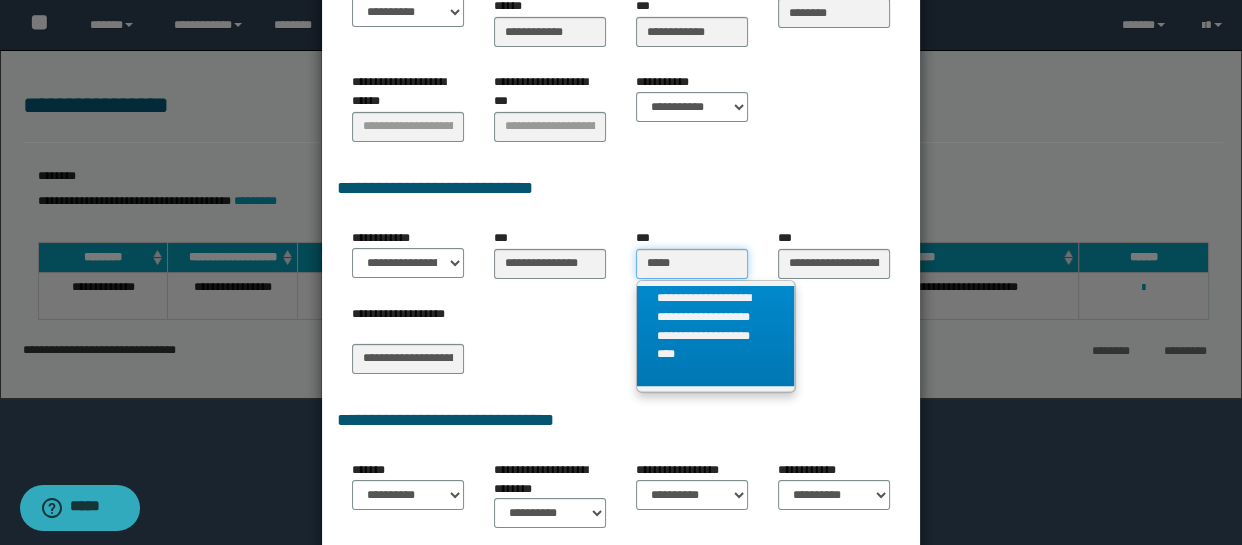 type 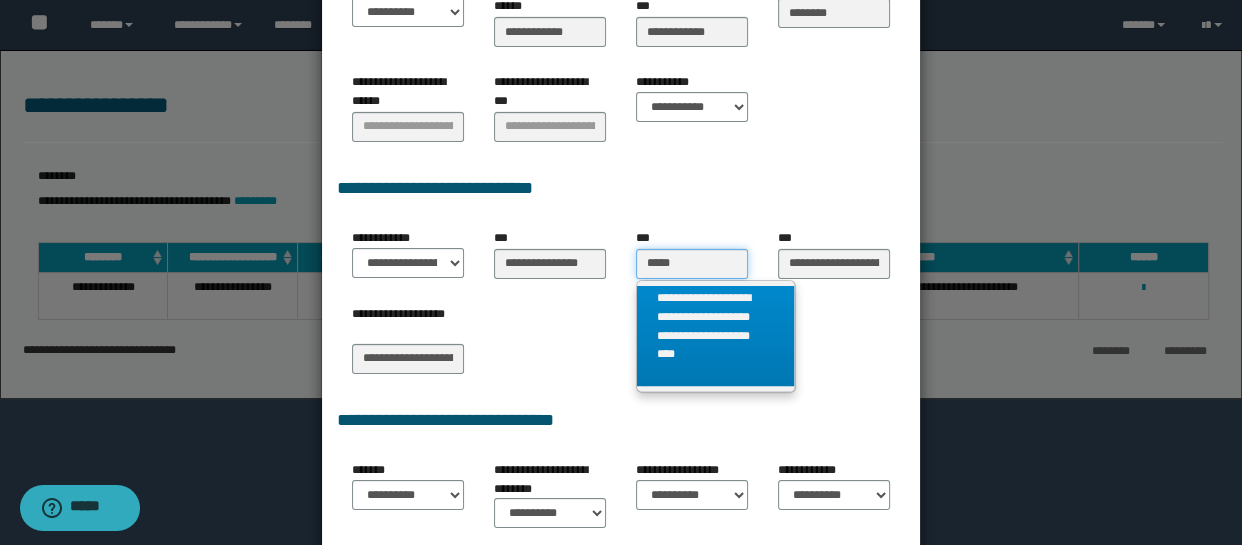 type on "**********" 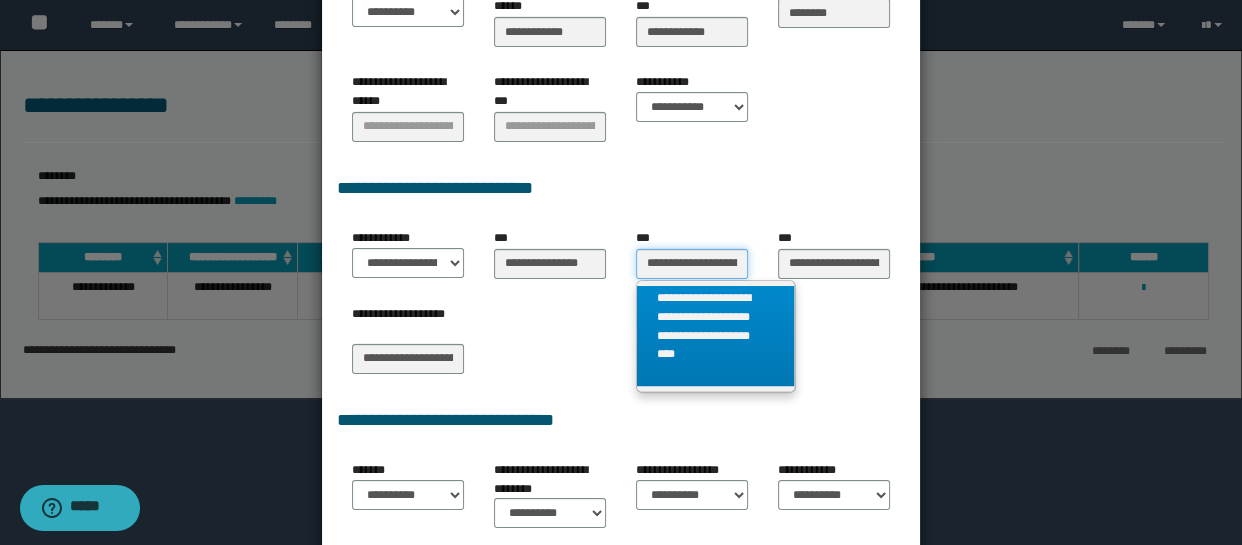 scroll, scrollTop: 0, scrollLeft: 338, axis: horizontal 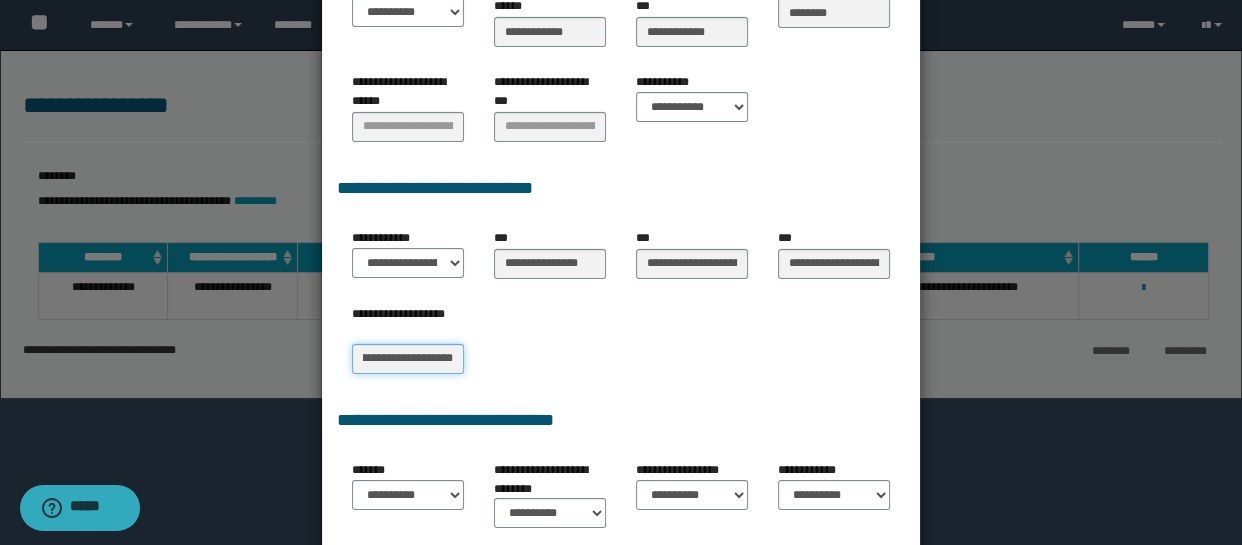 drag, startPoint x: 362, startPoint y: 351, endPoint x: 559, endPoint y: 381, distance: 199.27118 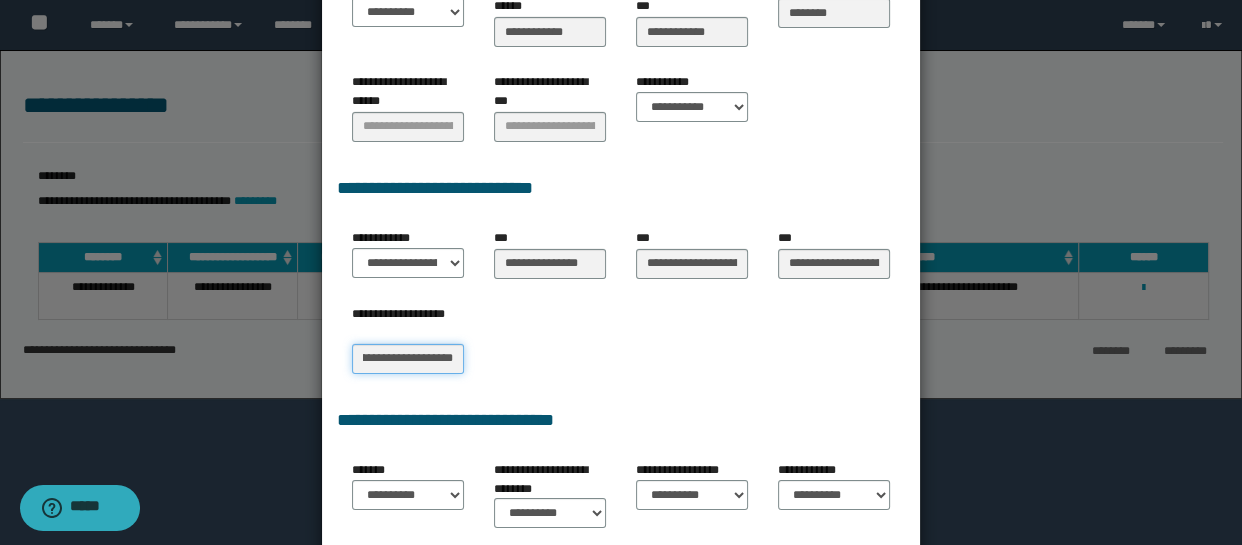 click on "**********" at bounding box center [621, 346] 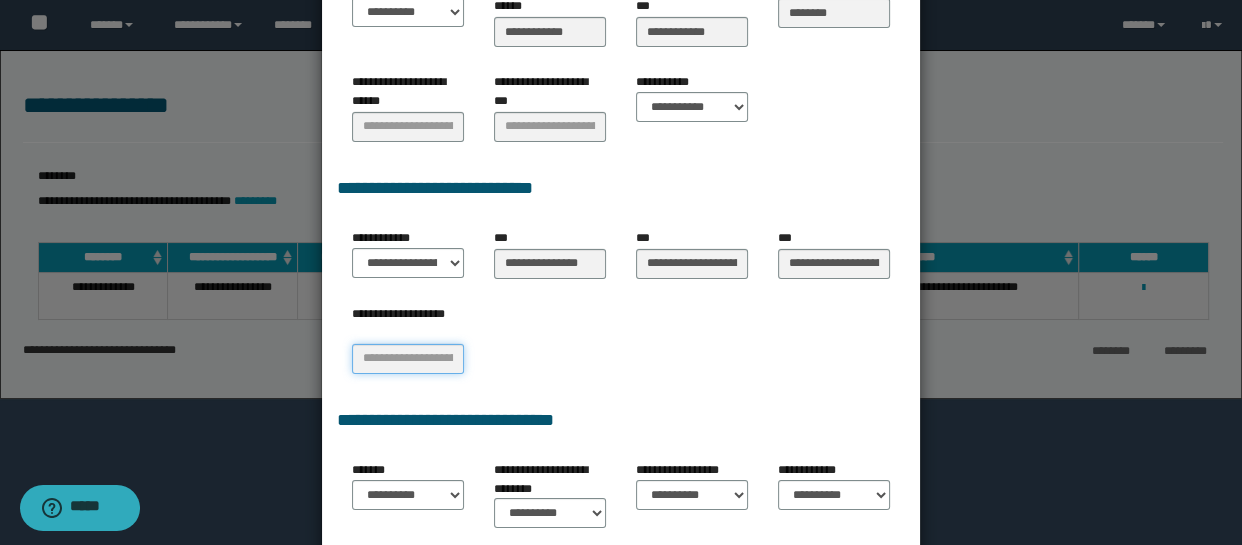 scroll, scrollTop: 0, scrollLeft: 0, axis: both 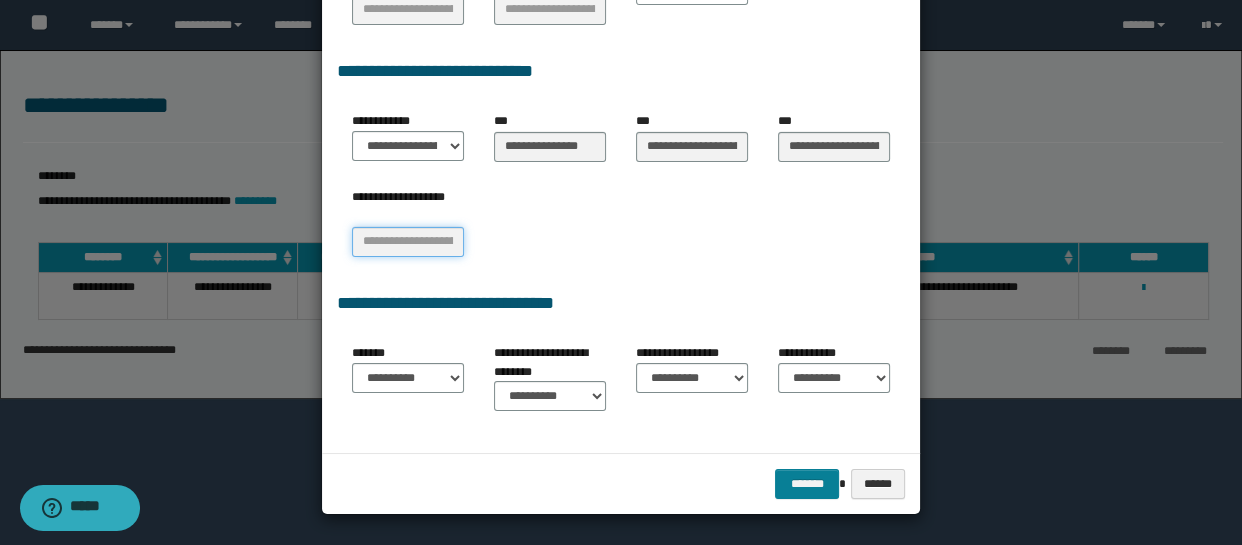 type 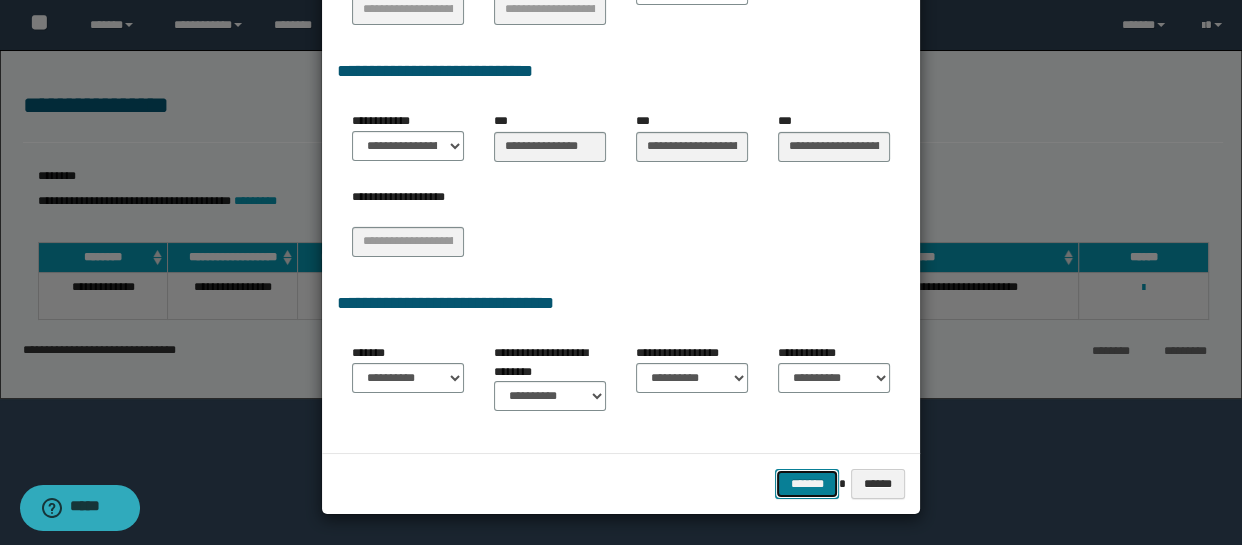 click on "*******" at bounding box center (807, 484) 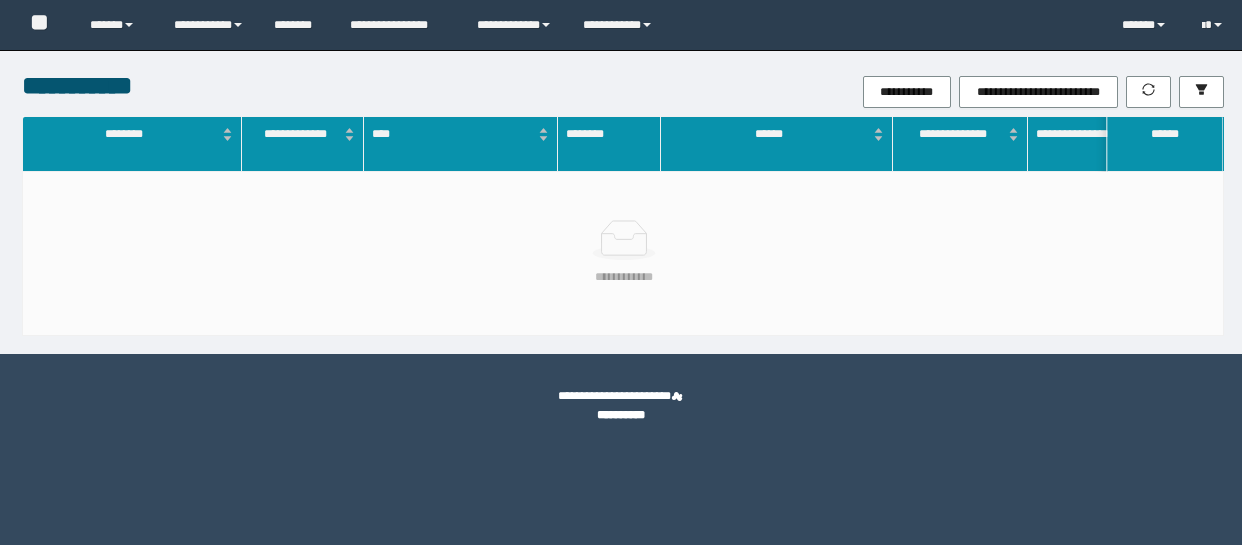 scroll, scrollTop: 0, scrollLeft: 0, axis: both 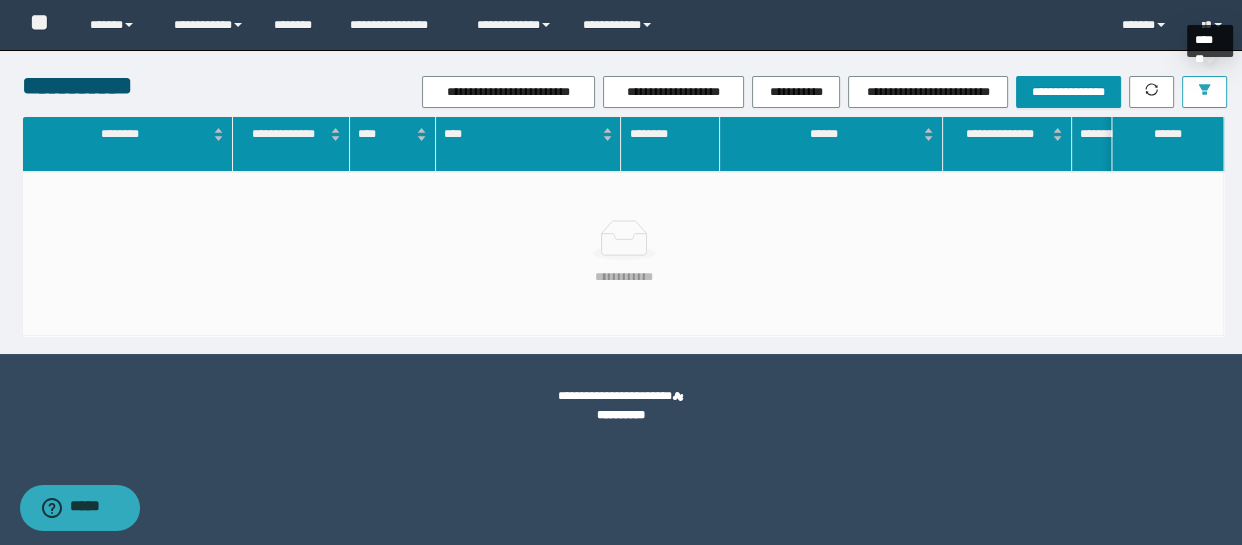 click 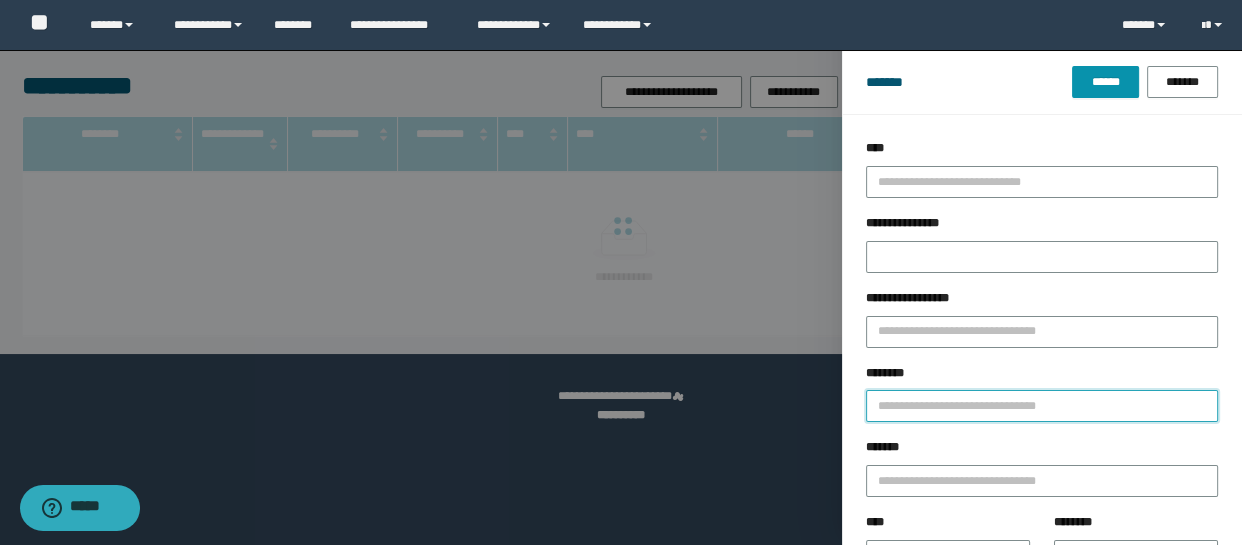 click on "********" at bounding box center (1042, 406) 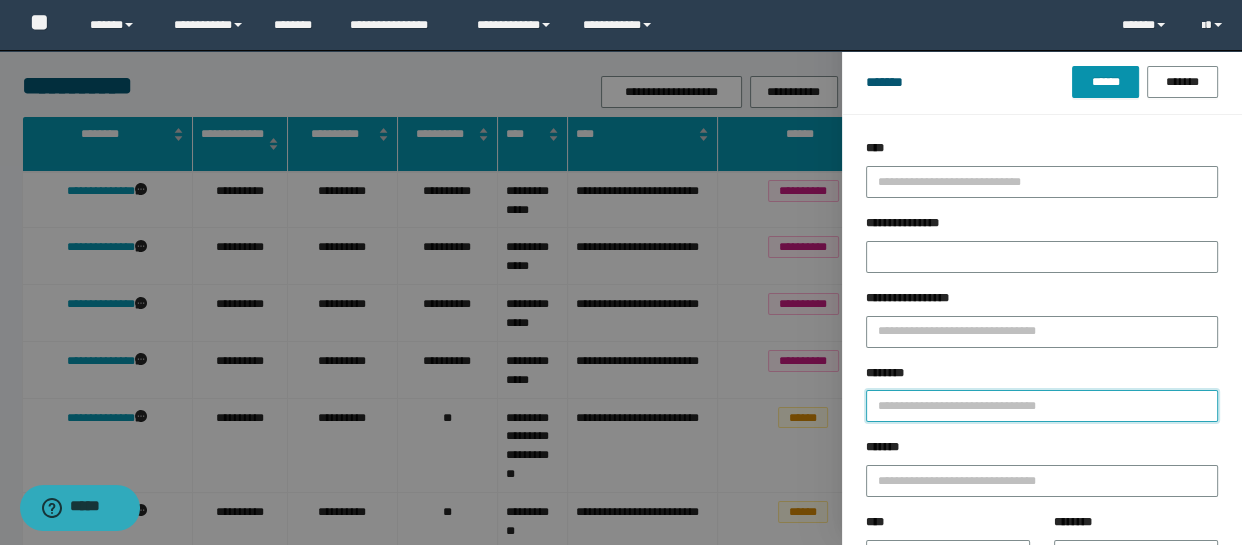 paste on "********" 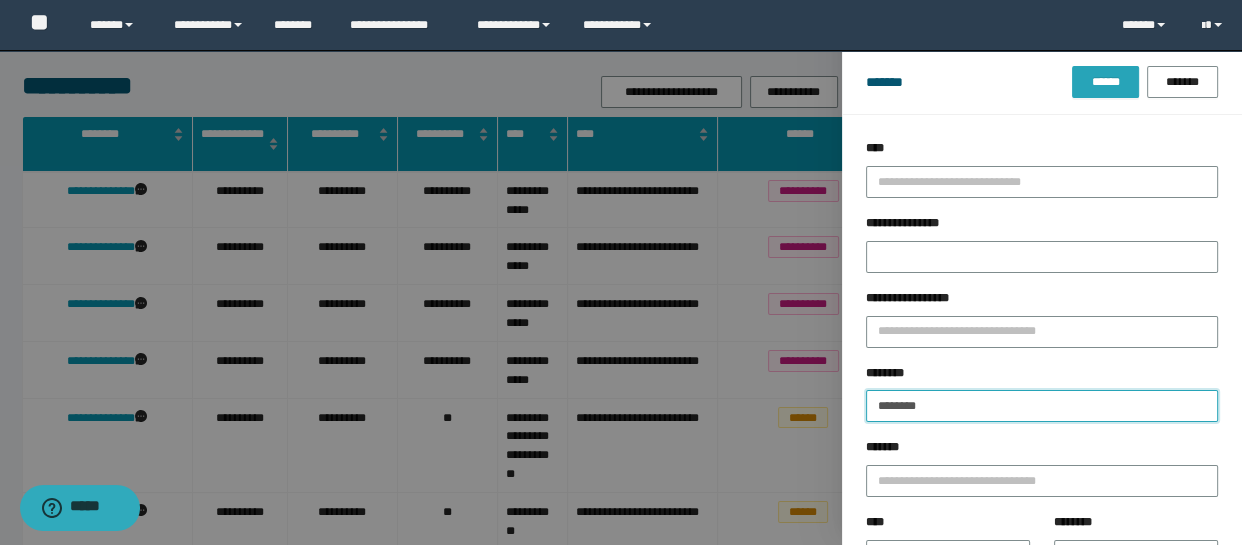 type on "********" 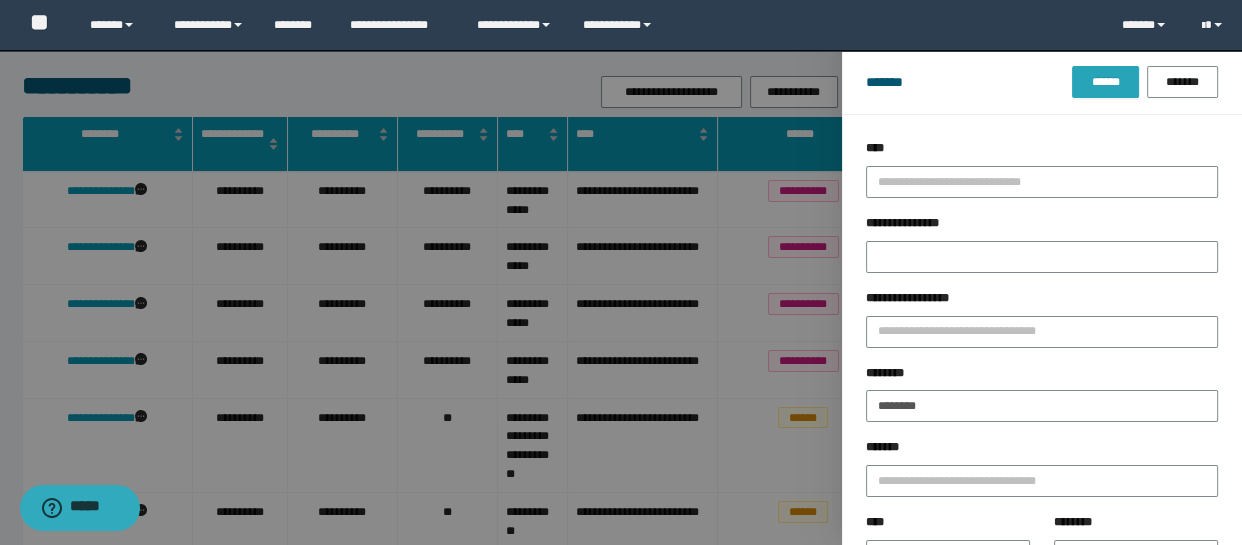 click on "******" at bounding box center (1105, 82) 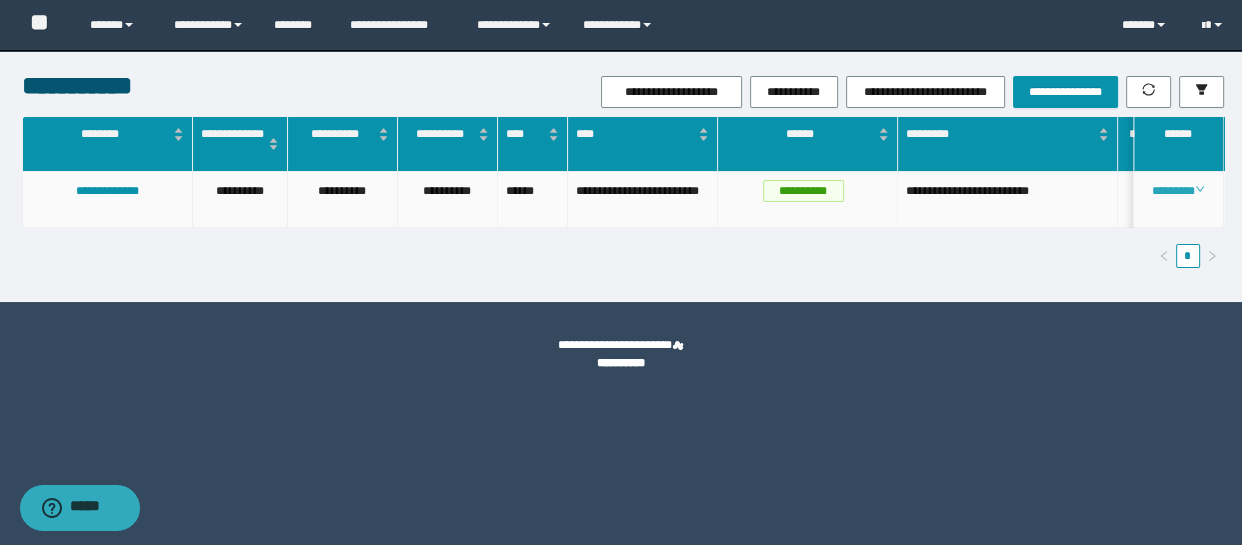click on "********" at bounding box center (1178, 191) 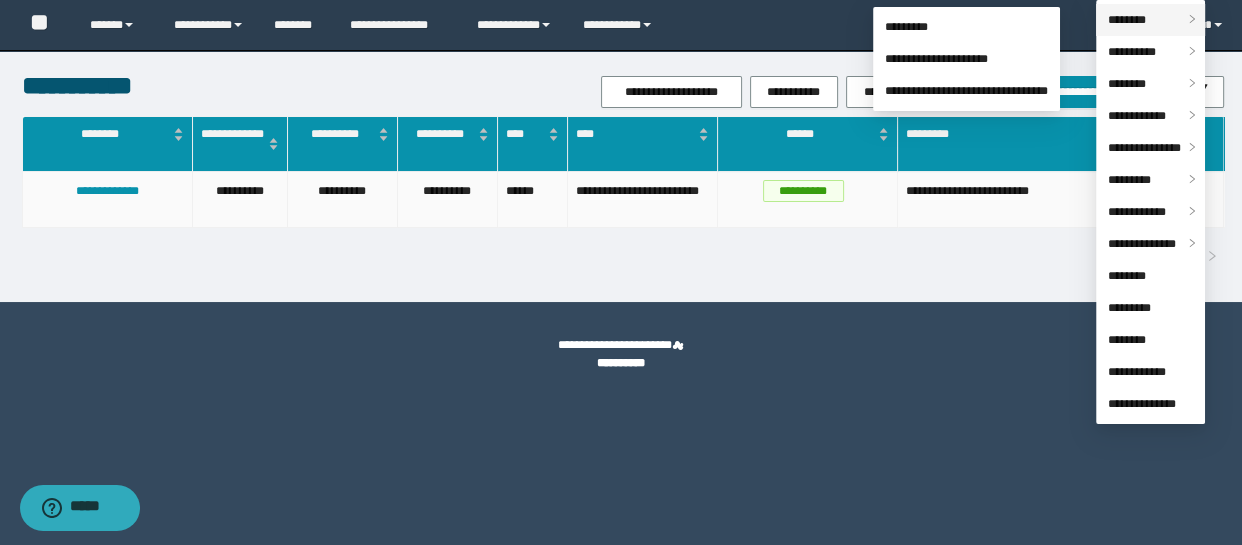 click on "********" at bounding box center (1150, 20) 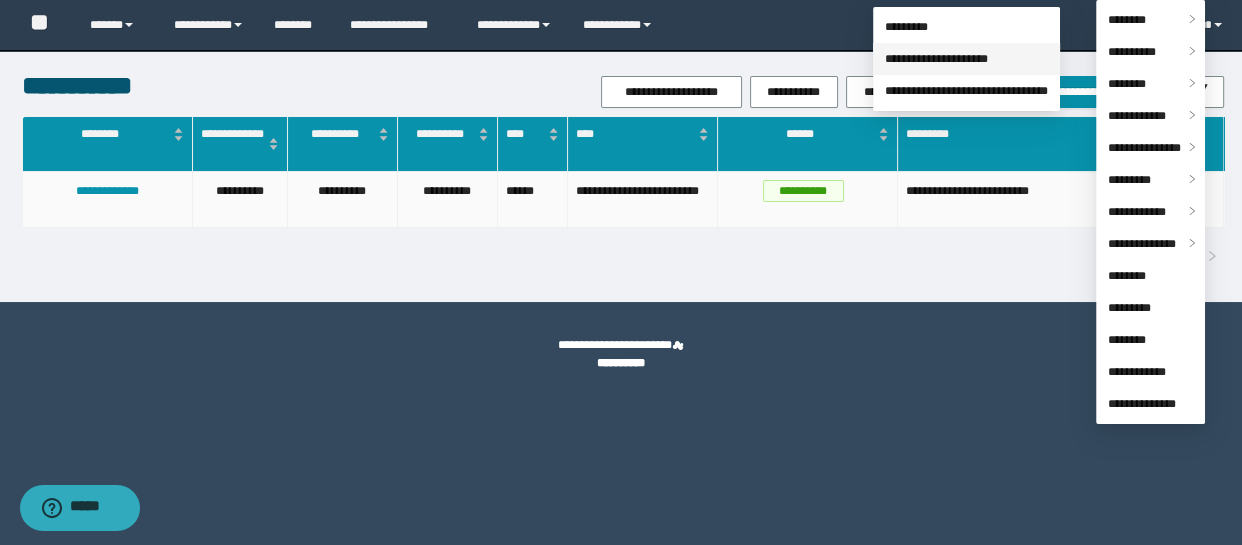 click on "**********" at bounding box center [936, 59] 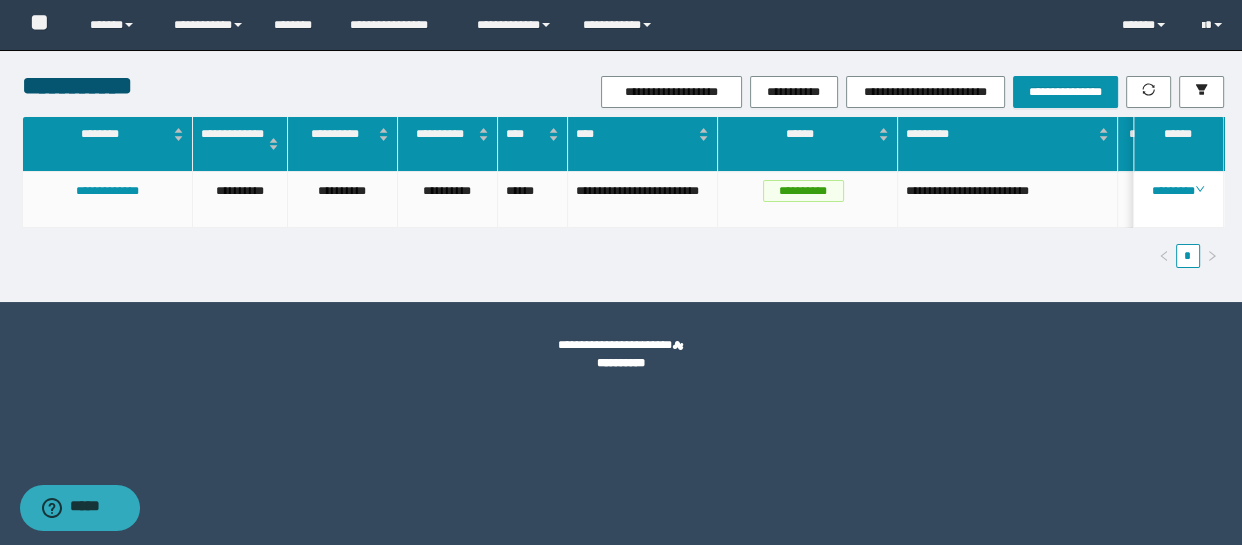 click on "**********" at bounding box center (621, 176) 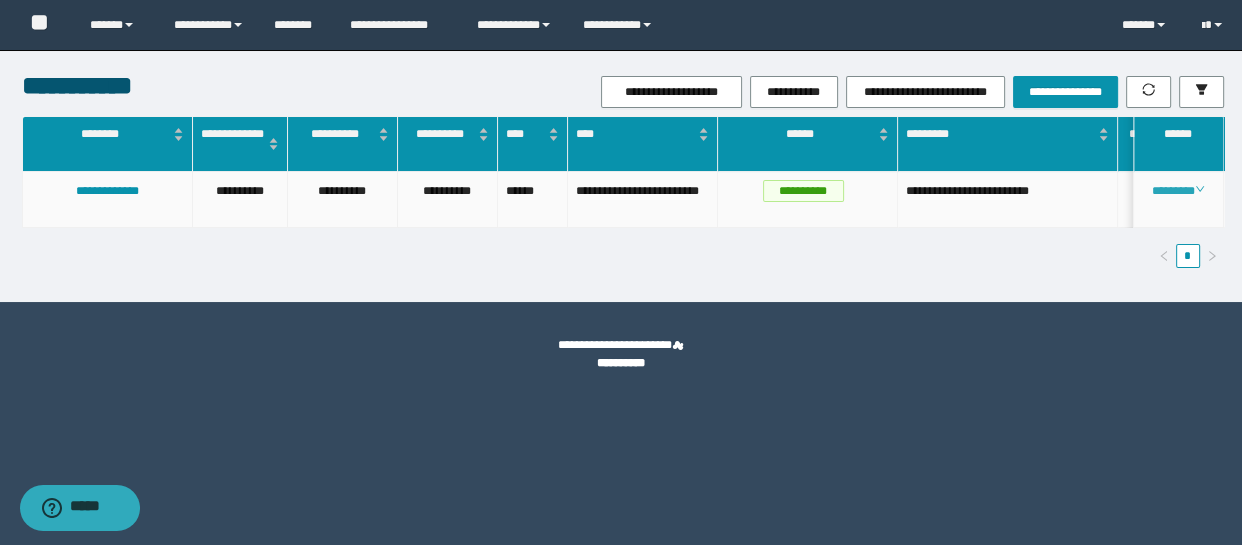 click on "********" at bounding box center (1178, 191) 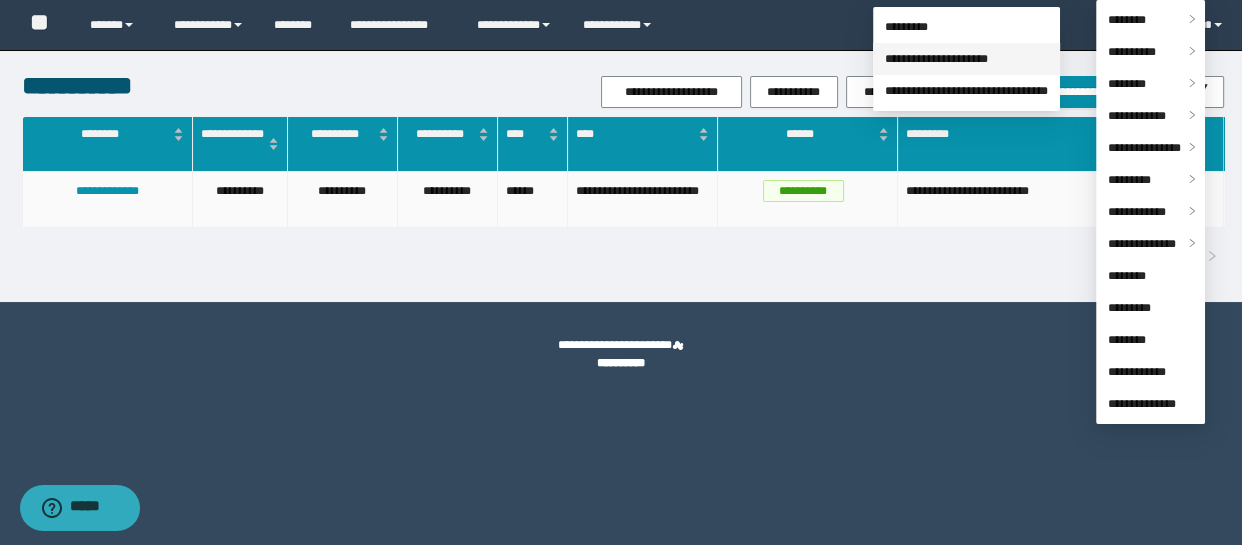 click on "**********" at bounding box center (936, 59) 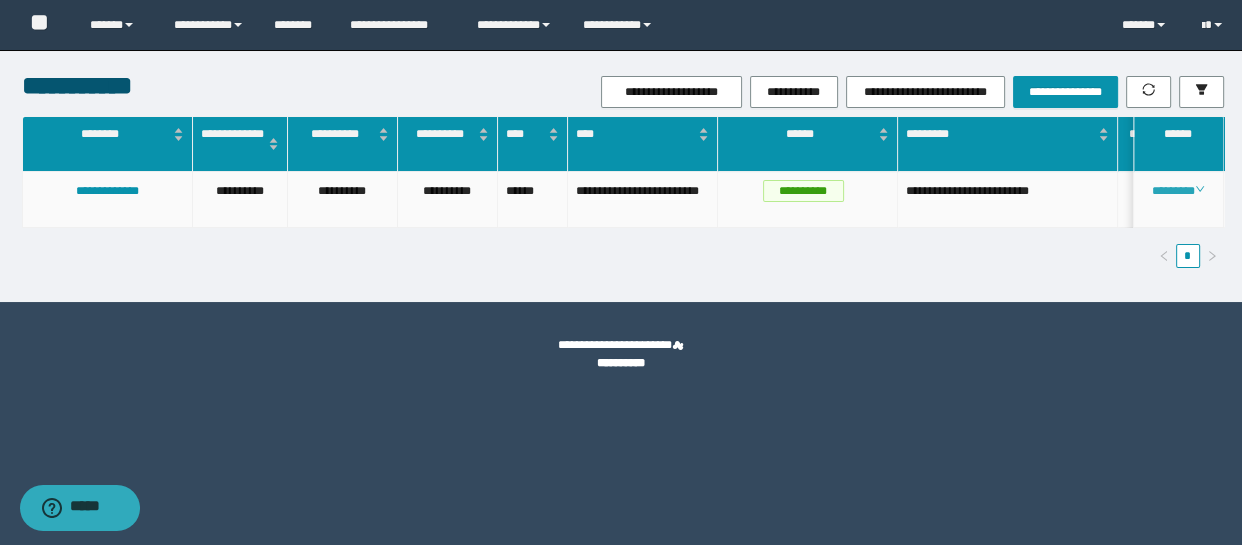 click on "********" at bounding box center [1178, 191] 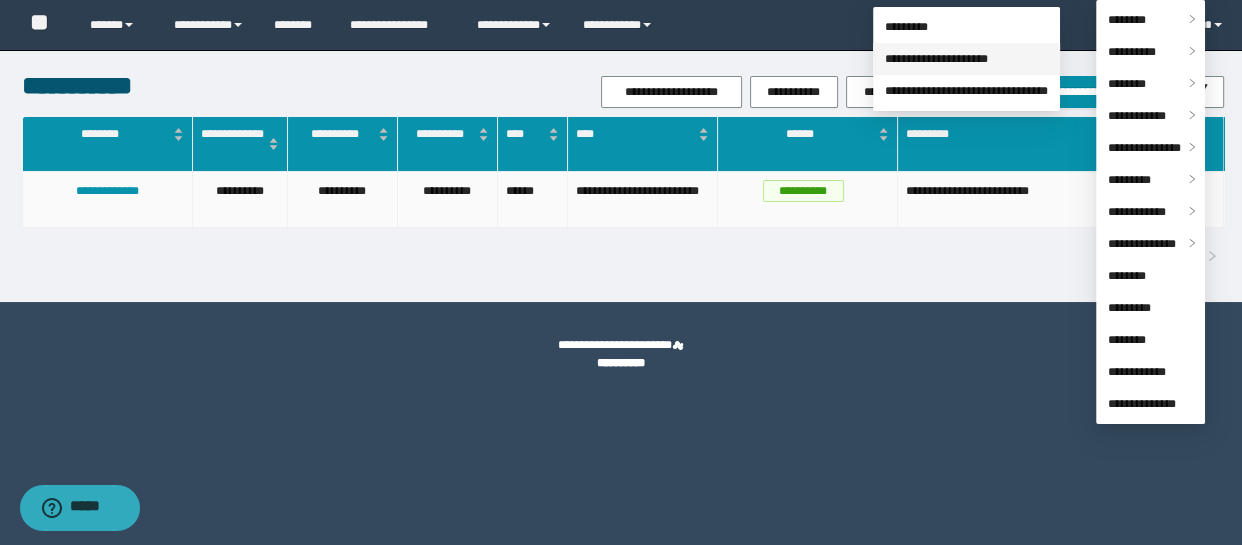 click on "**********" at bounding box center (936, 59) 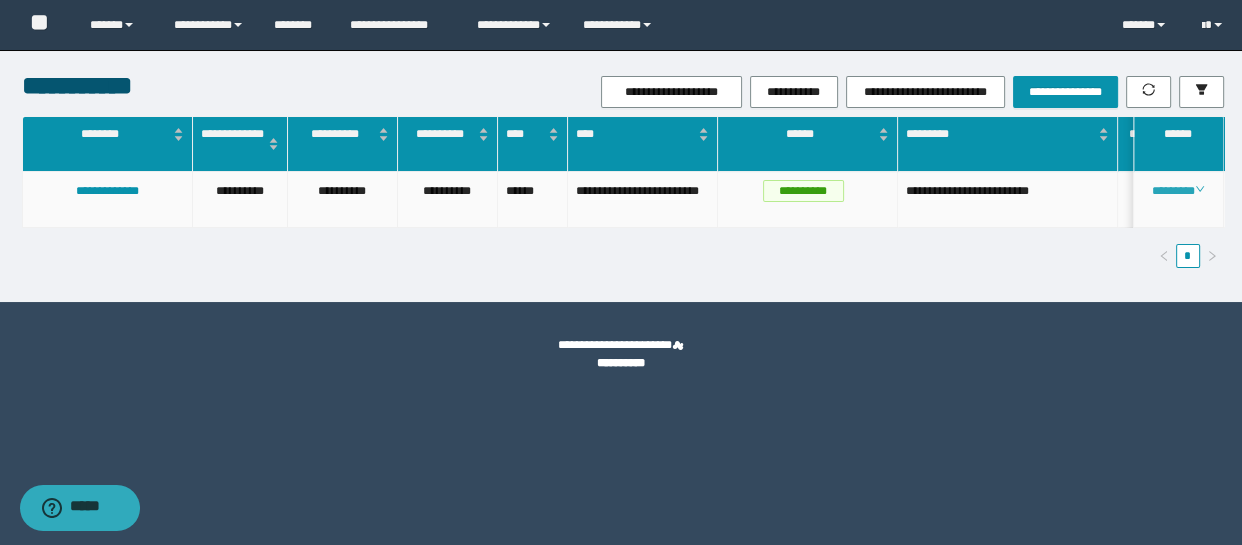 click on "********" at bounding box center [1178, 191] 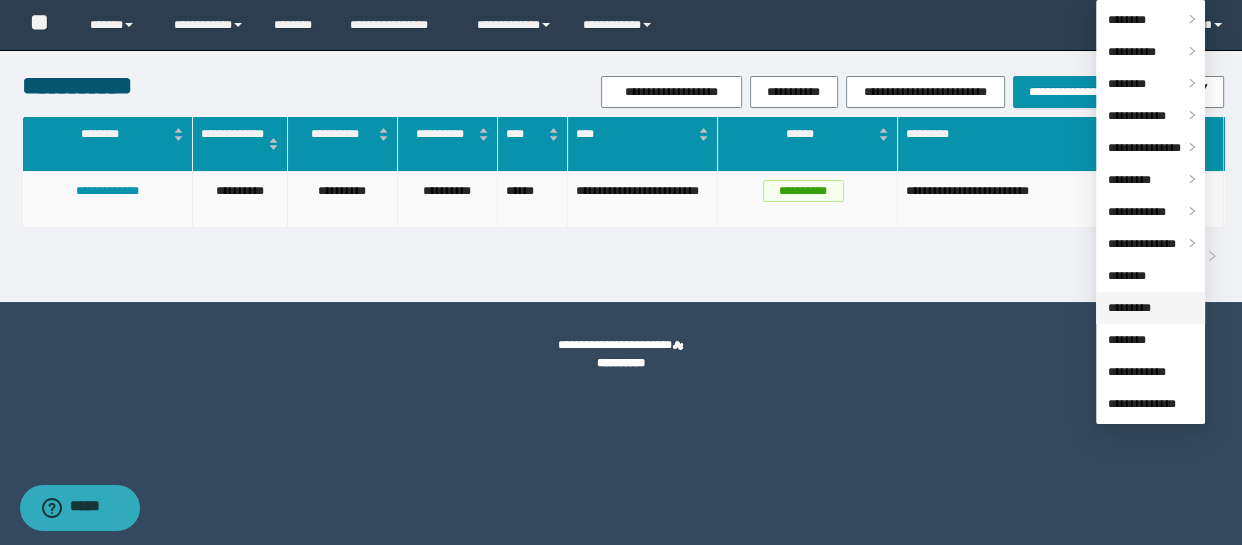 click on "*********" at bounding box center [1129, 308] 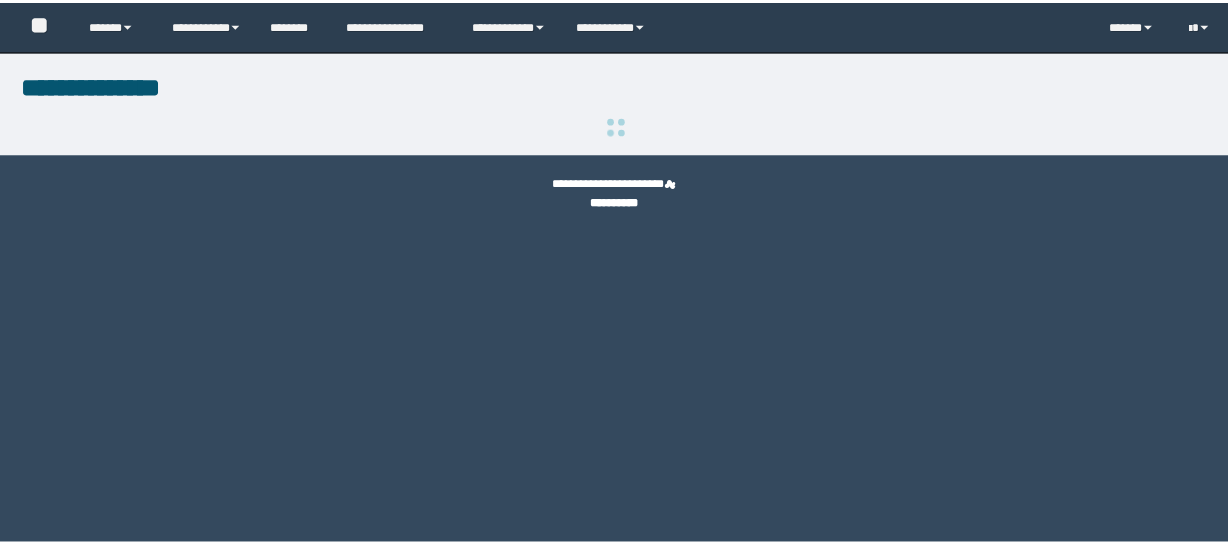 scroll, scrollTop: 0, scrollLeft: 0, axis: both 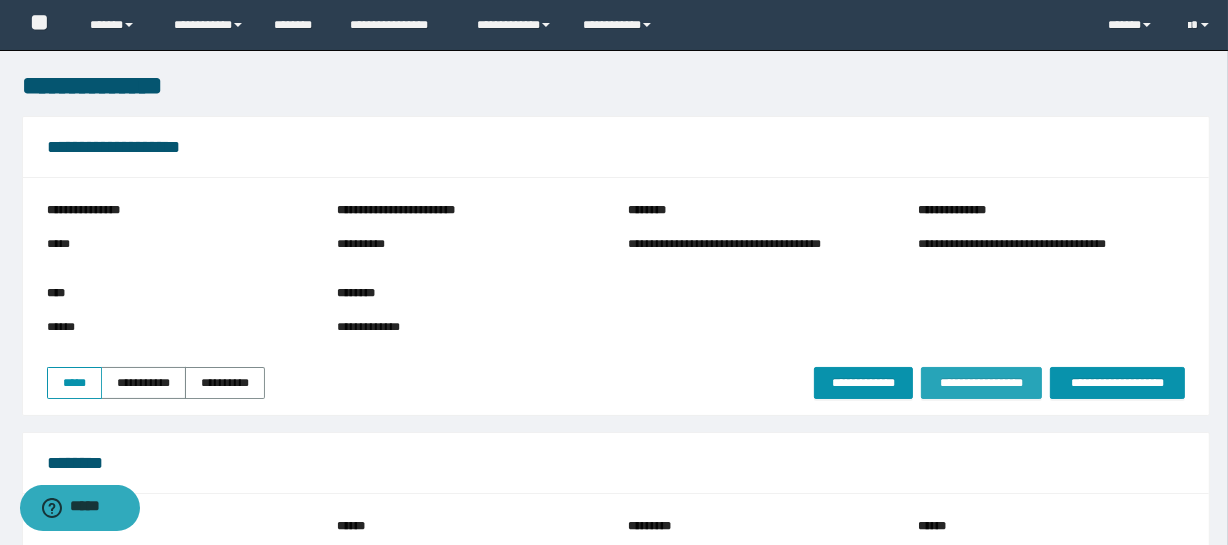 click on "**********" at bounding box center (981, 383) 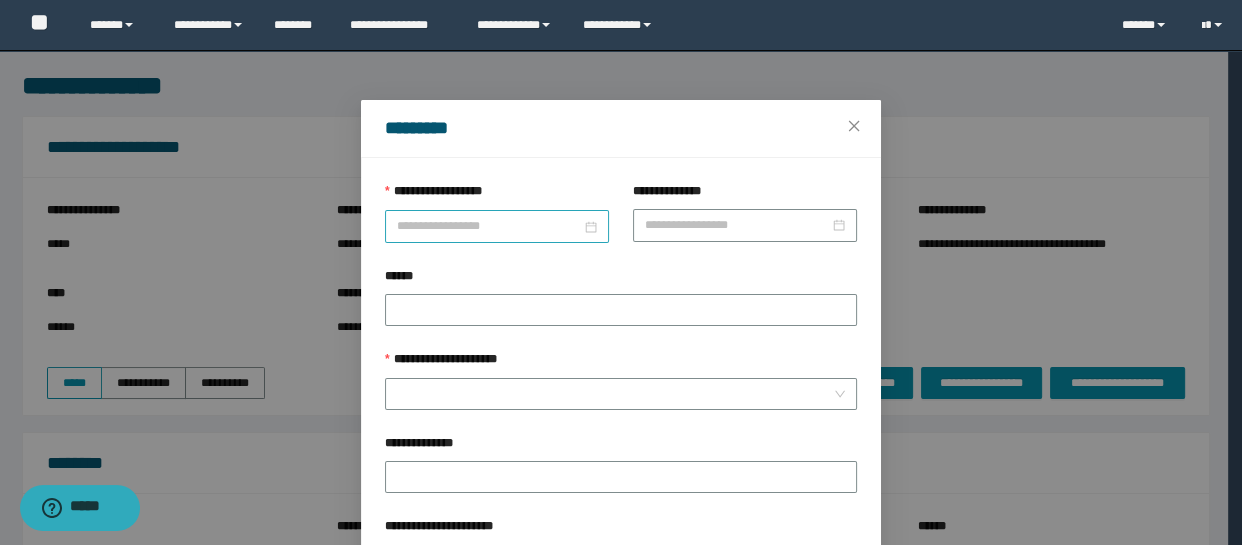 click at bounding box center (497, 226) 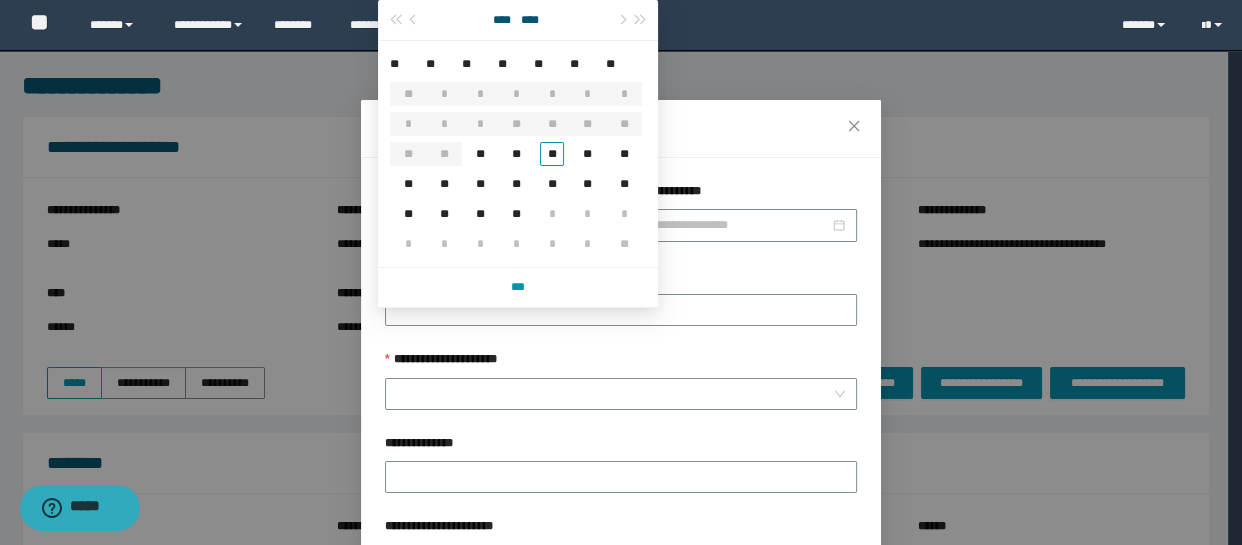 type on "**********" 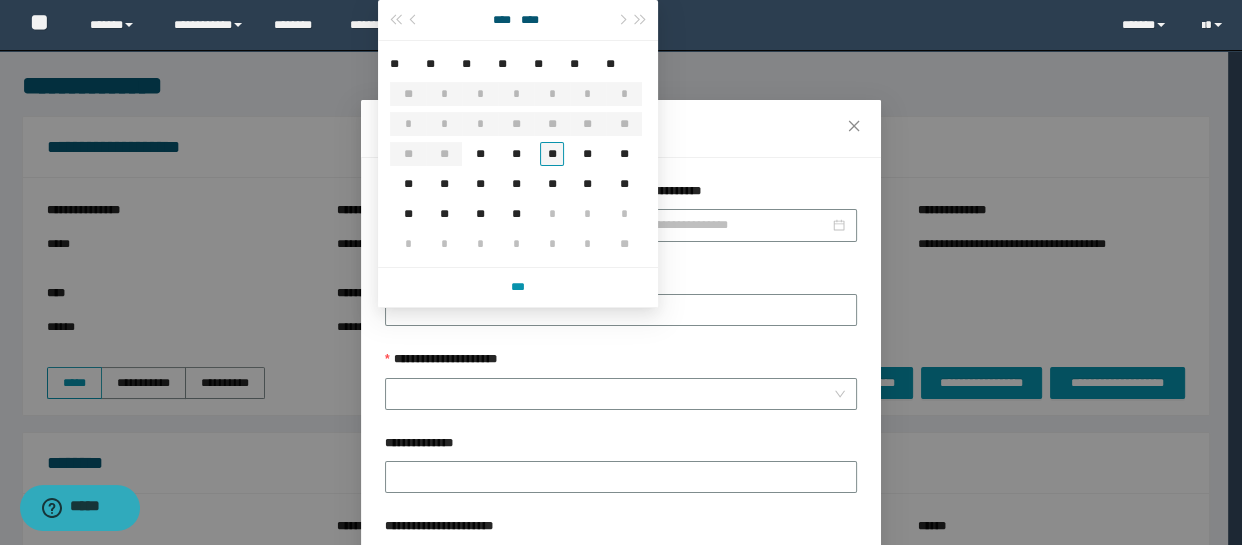 type on "**********" 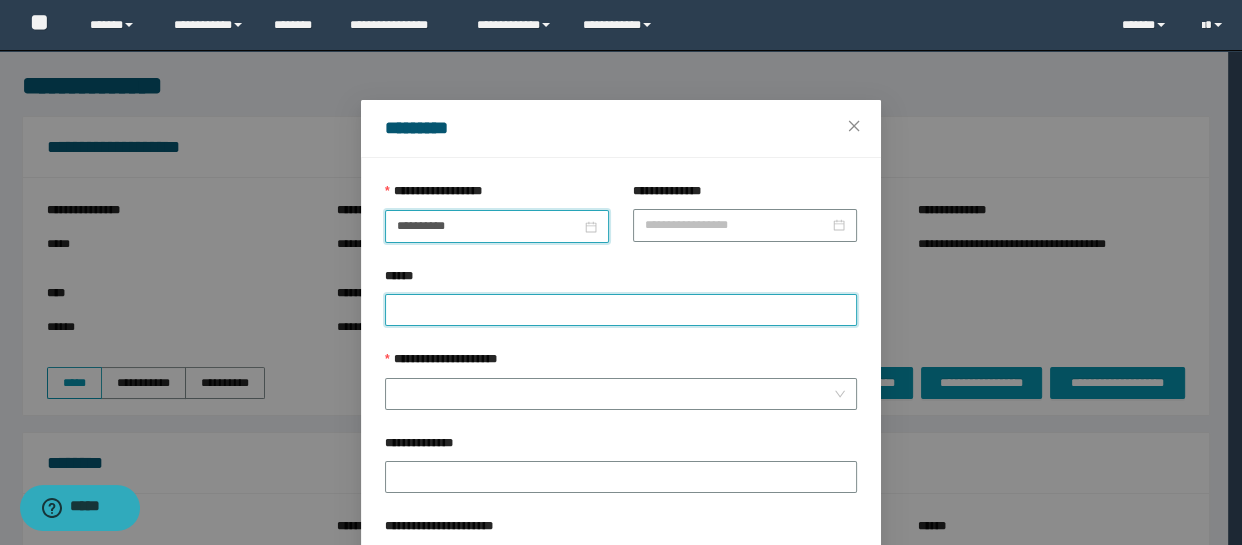 click on "******" at bounding box center [621, 310] 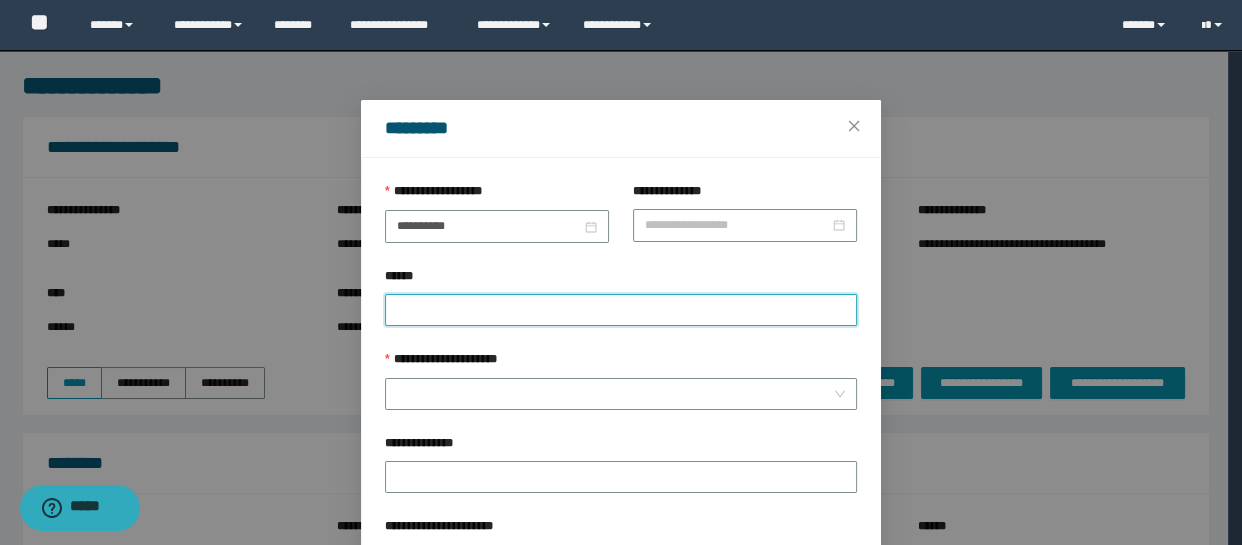 click on "******" at bounding box center [621, 310] 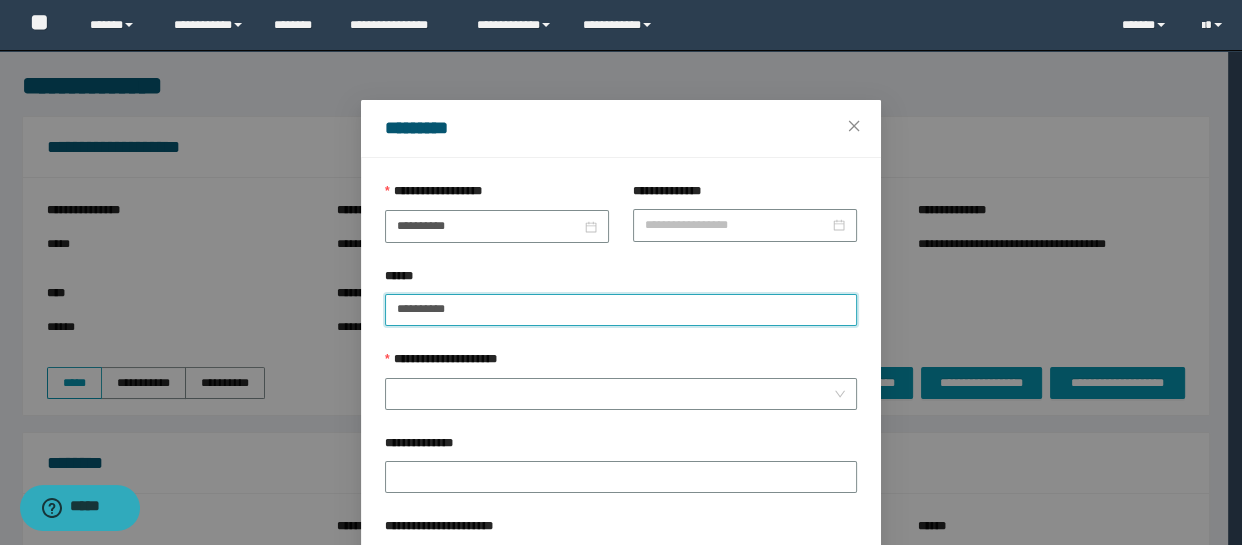 paste on "*********" 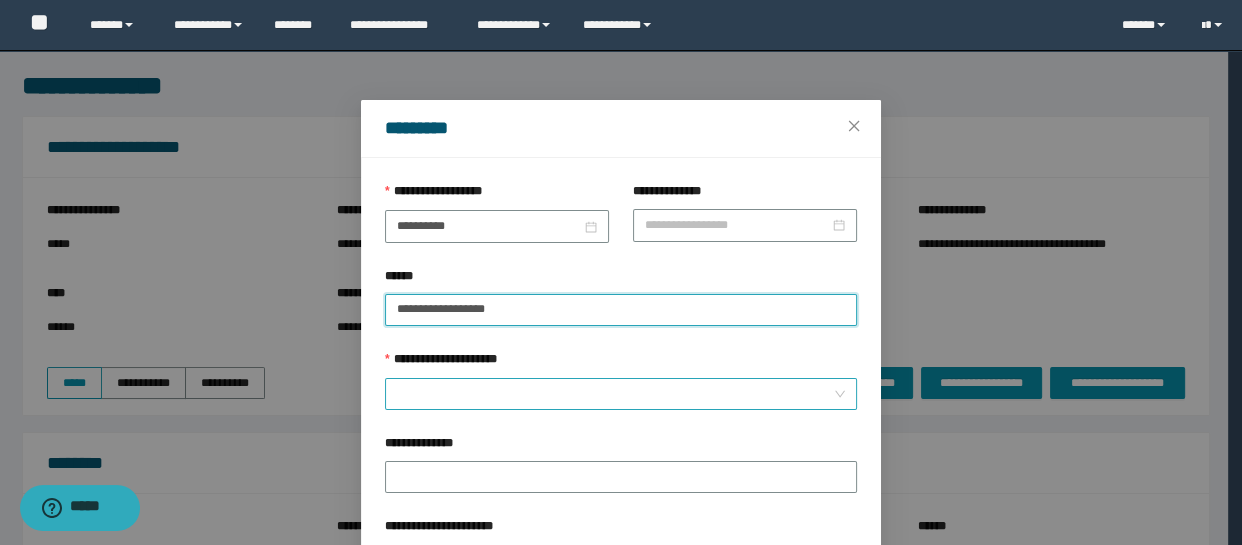 type on "**********" 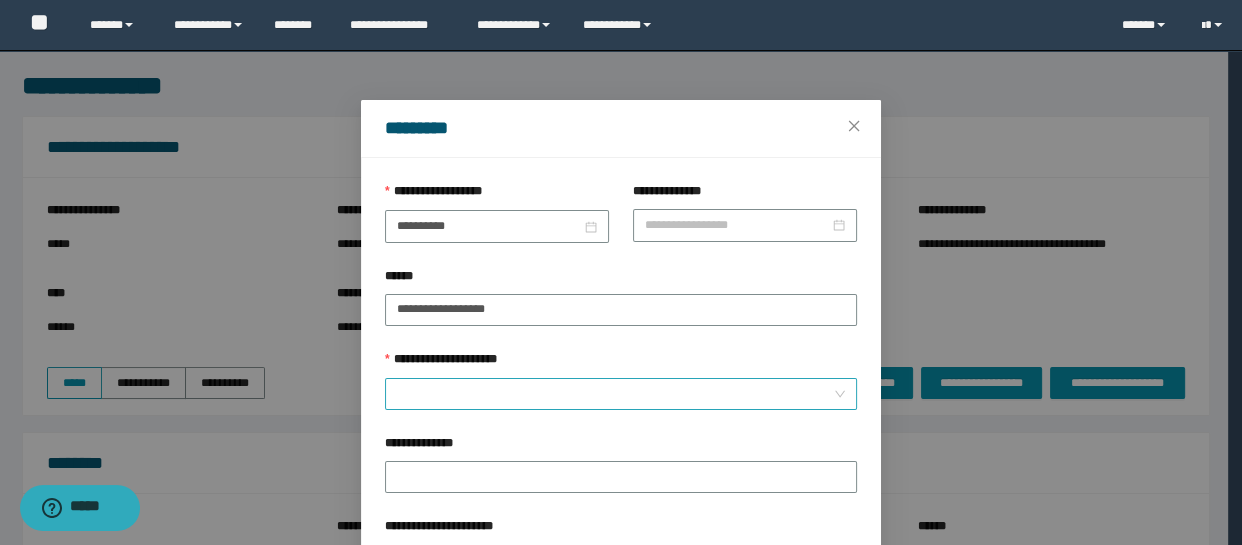 click on "**********" at bounding box center [615, 394] 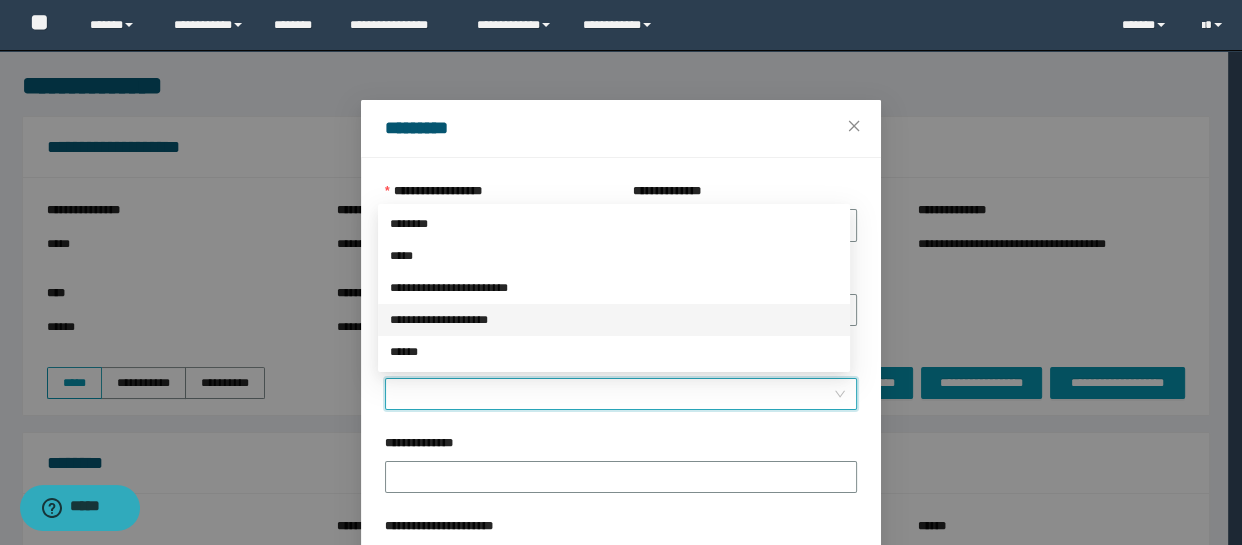 click on "**********" at bounding box center [614, 320] 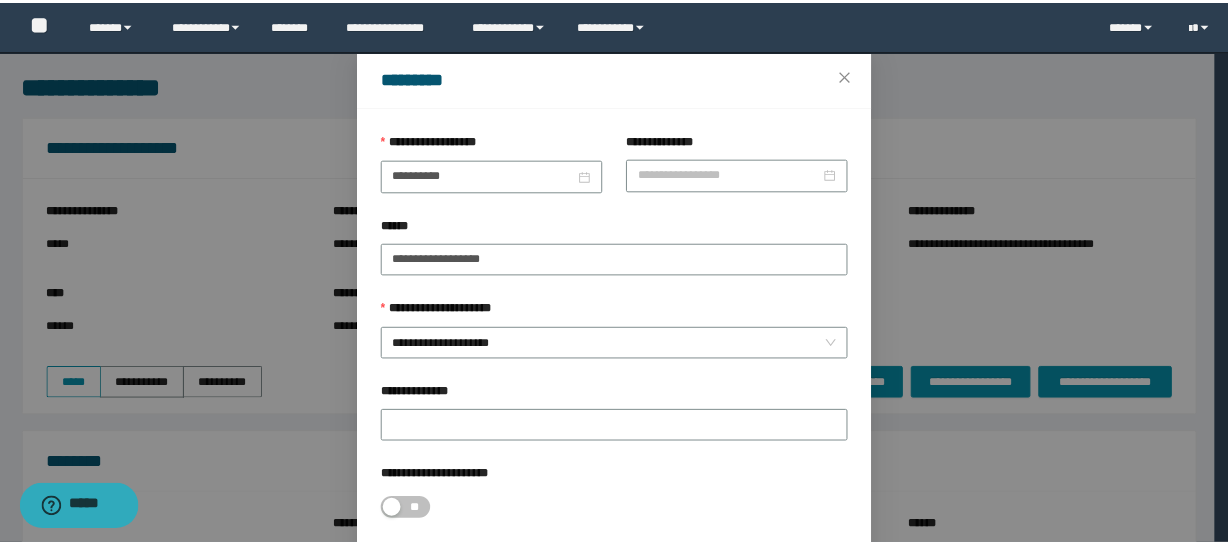scroll, scrollTop: 153, scrollLeft: 0, axis: vertical 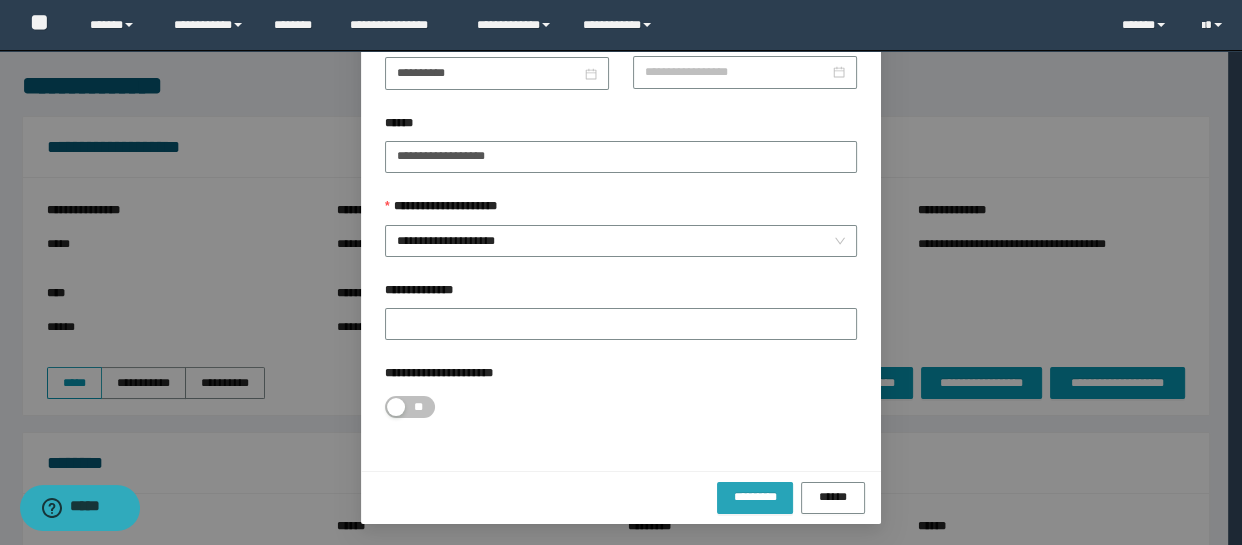 click on "*********" at bounding box center [755, 497] 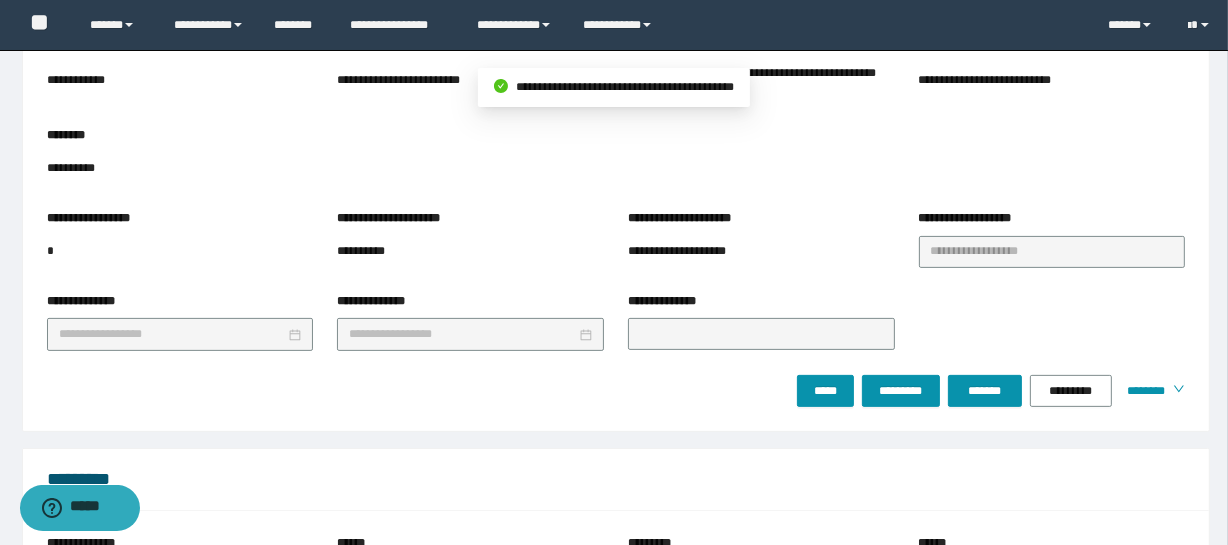 scroll, scrollTop: 499, scrollLeft: 0, axis: vertical 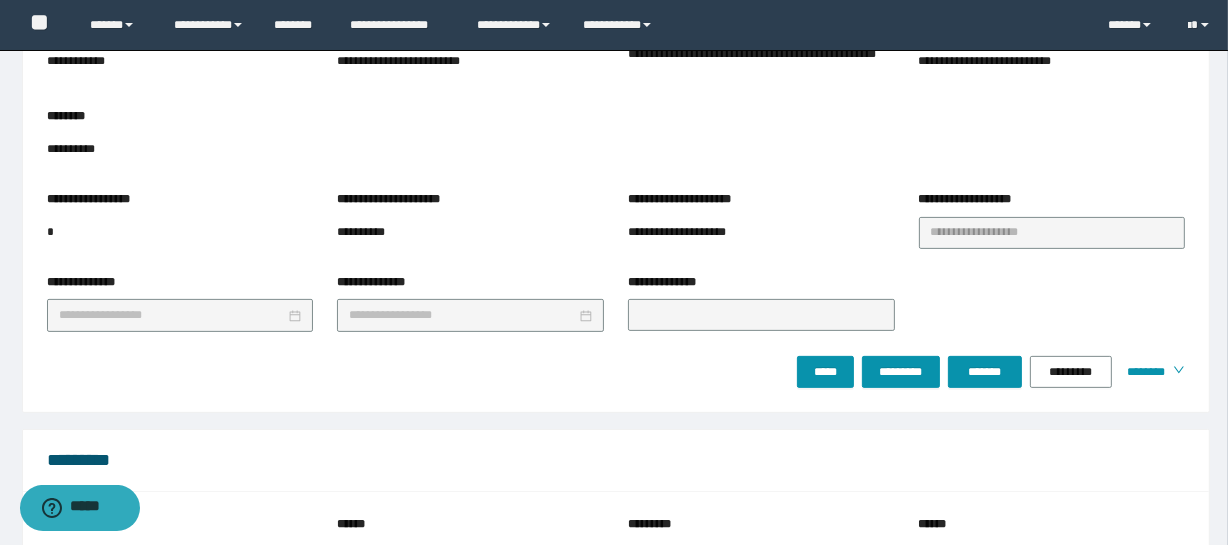 click on "***** ********* ******* ********* ********" at bounding box center [991, 372] 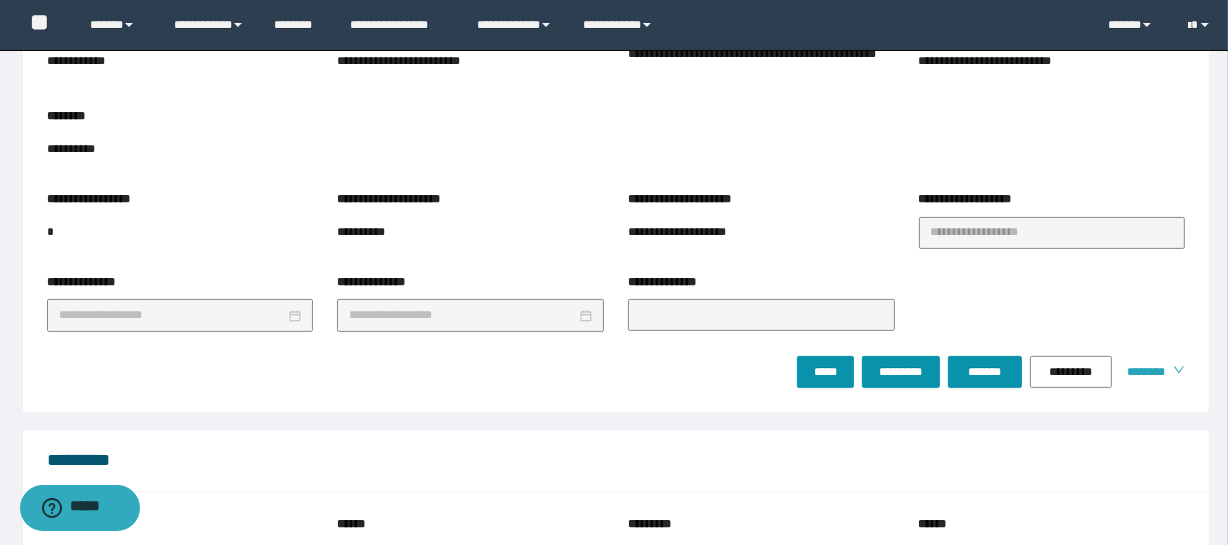 click on "********" at bounding box center [1142, 372] 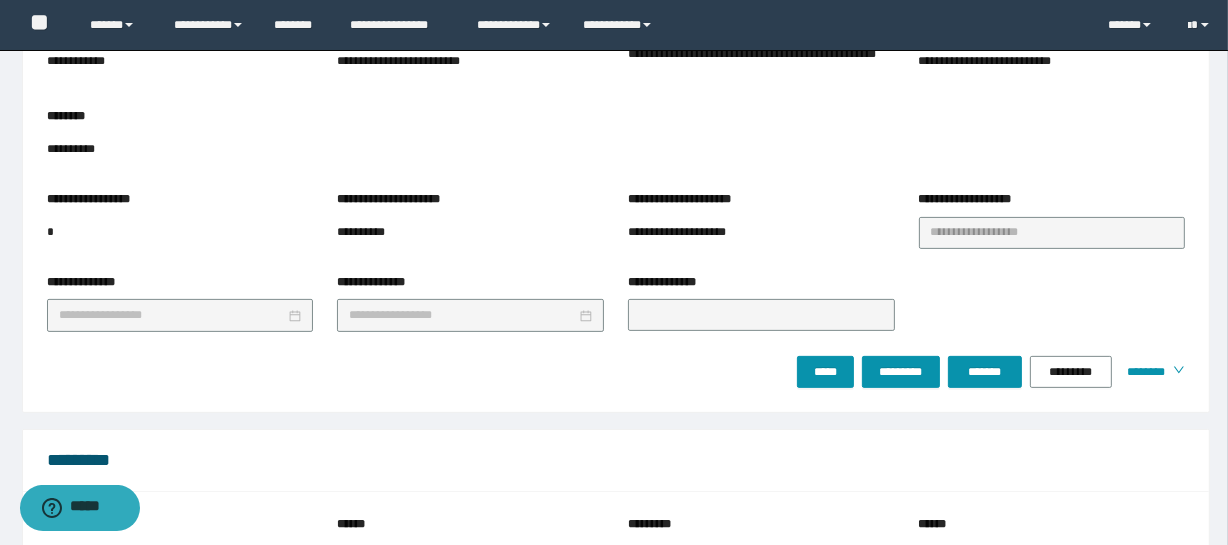 click on "**********" at bounding box center (616, 203) 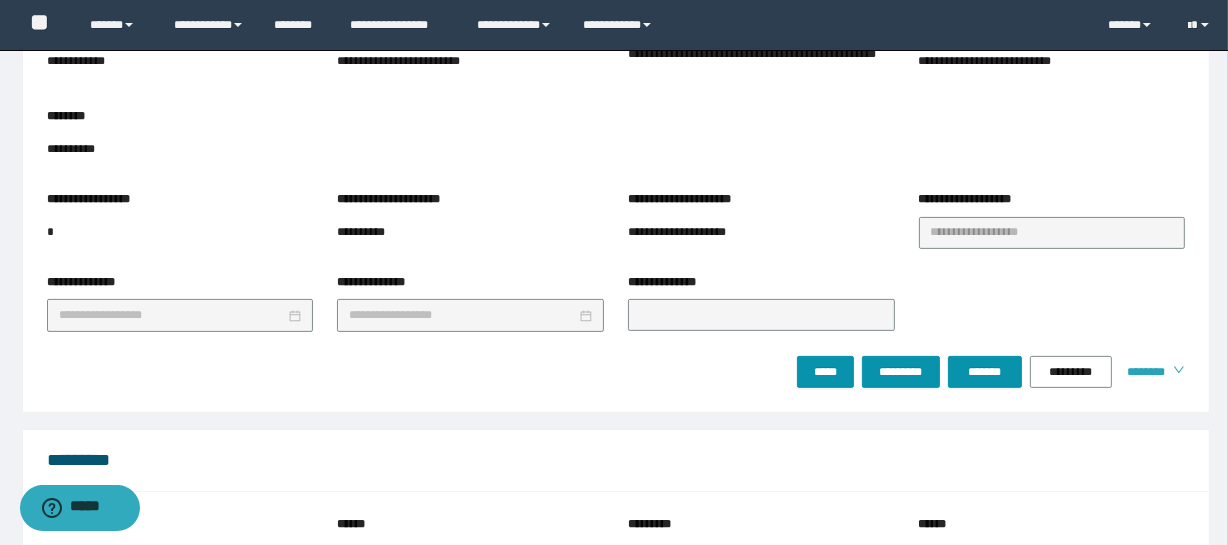 click on "********" at bounding box center (1142, 372) 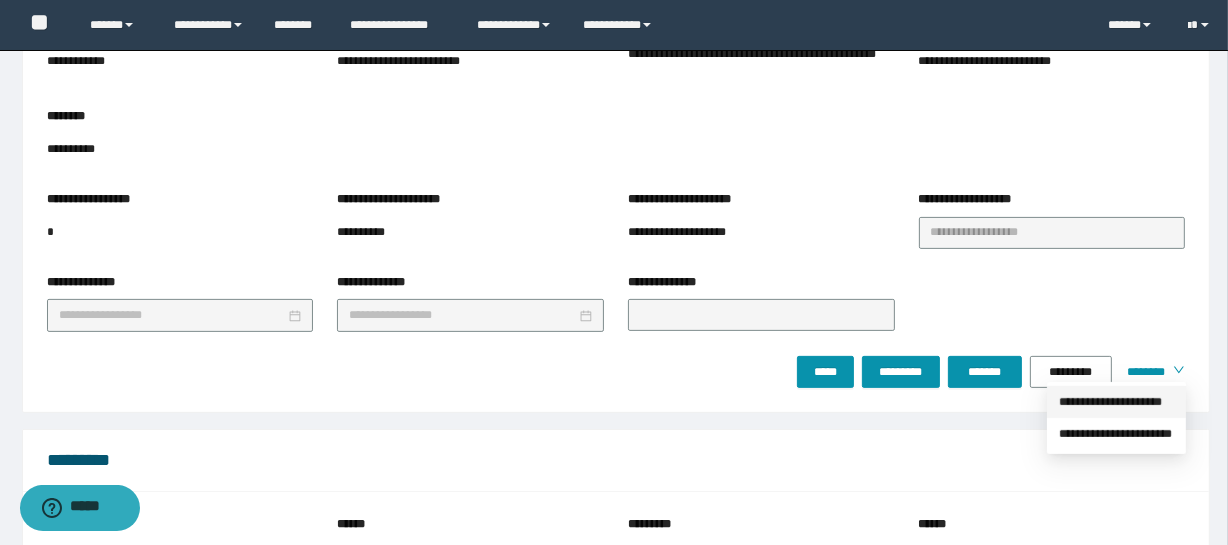 click on "**********" at bounding box center (1116, 402) 